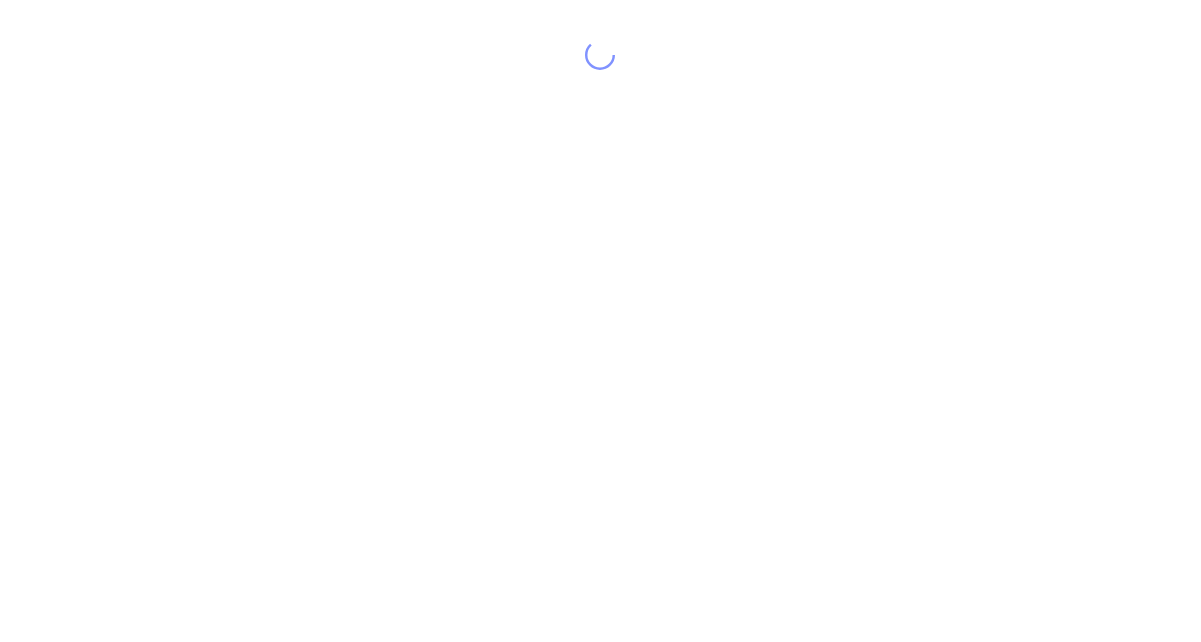 scroll, scrollTop: 0, scrollLeft: 0, axis: both 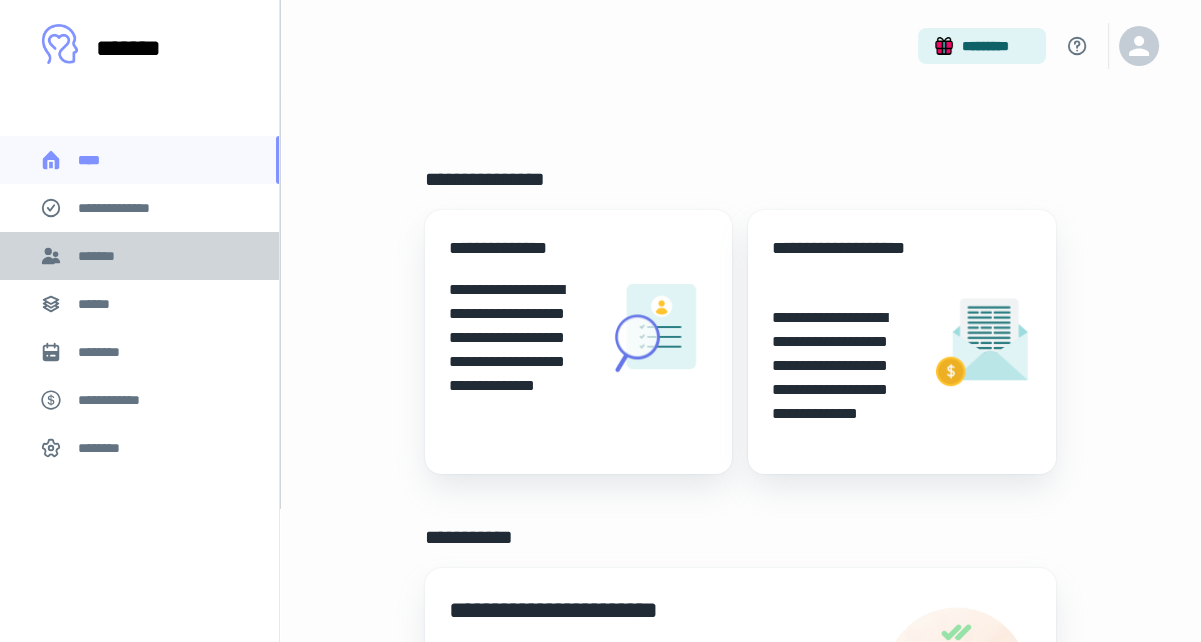 click on "*******" at bounding box center (100, 256) 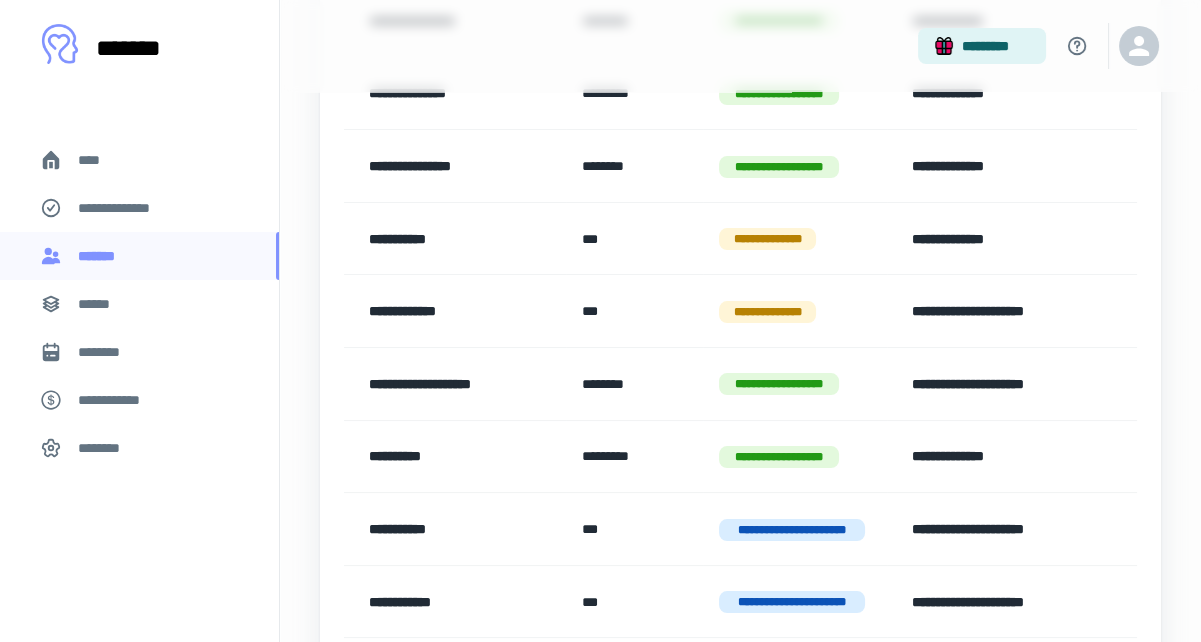 scroll, scrollTop: 386, scrollLeft: 0, axis: vertical 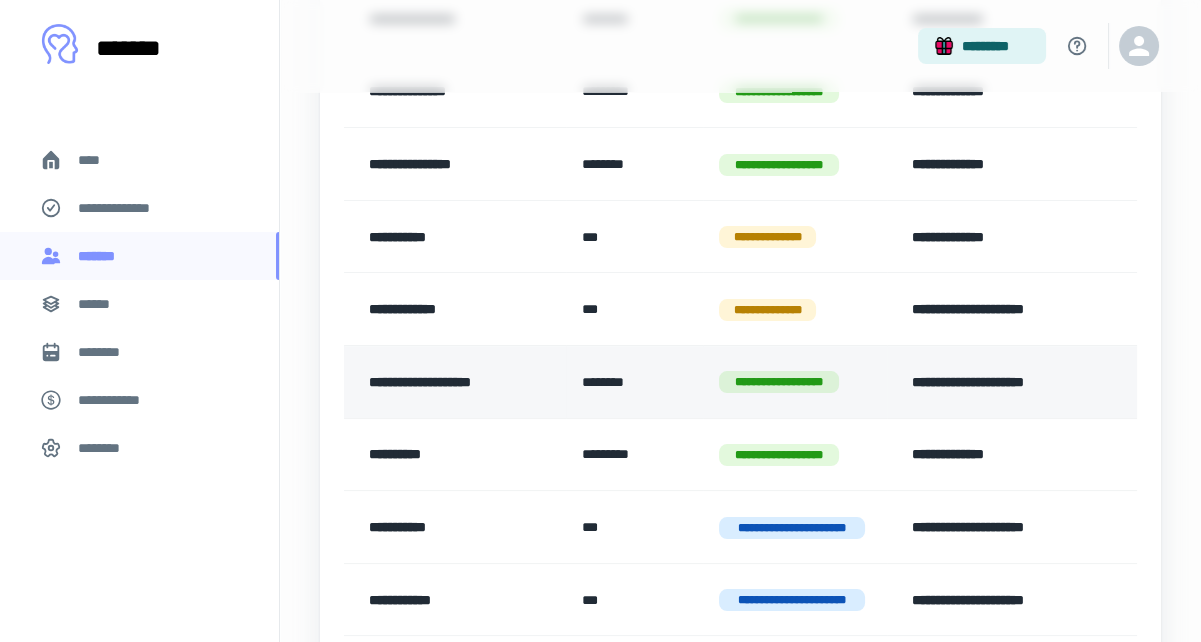 click on "**********" at bounding box center (451, 382) 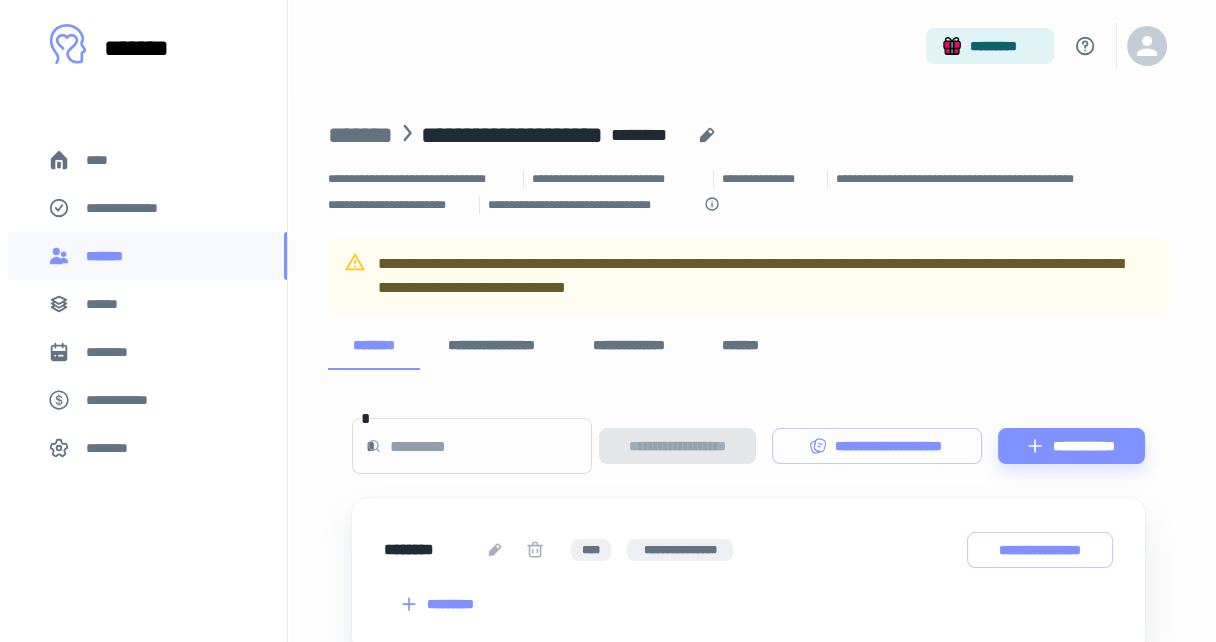 scroll, scrollTop: 151, scrollLeft: 0, axis: vertical 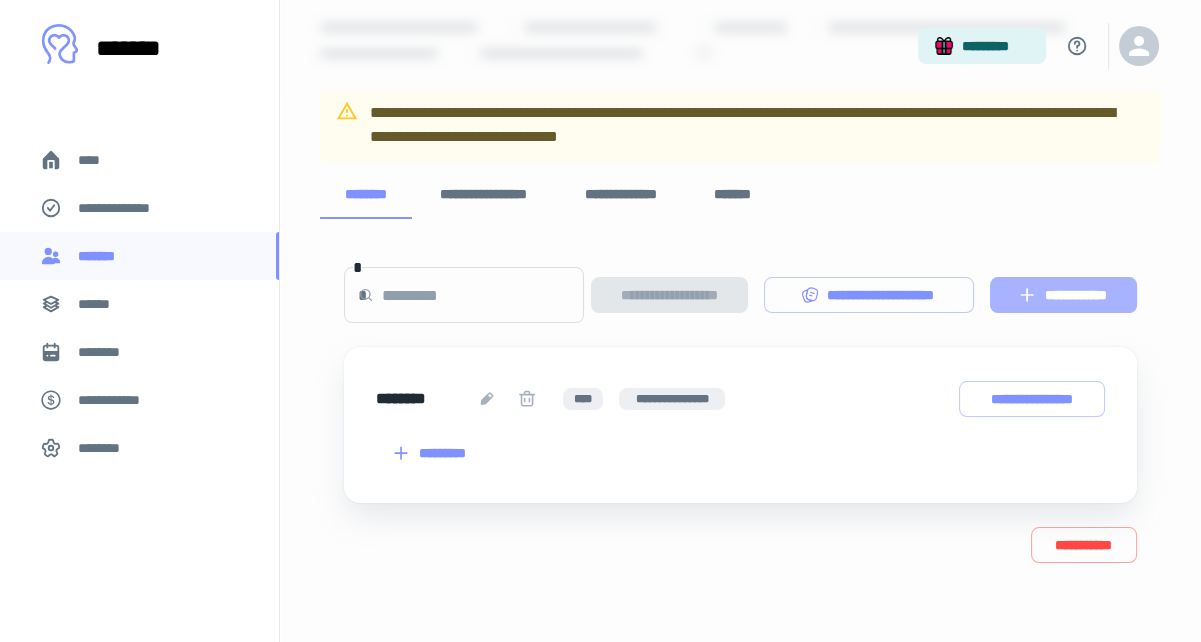 click on "**********" at bounding box center [1063, 295] 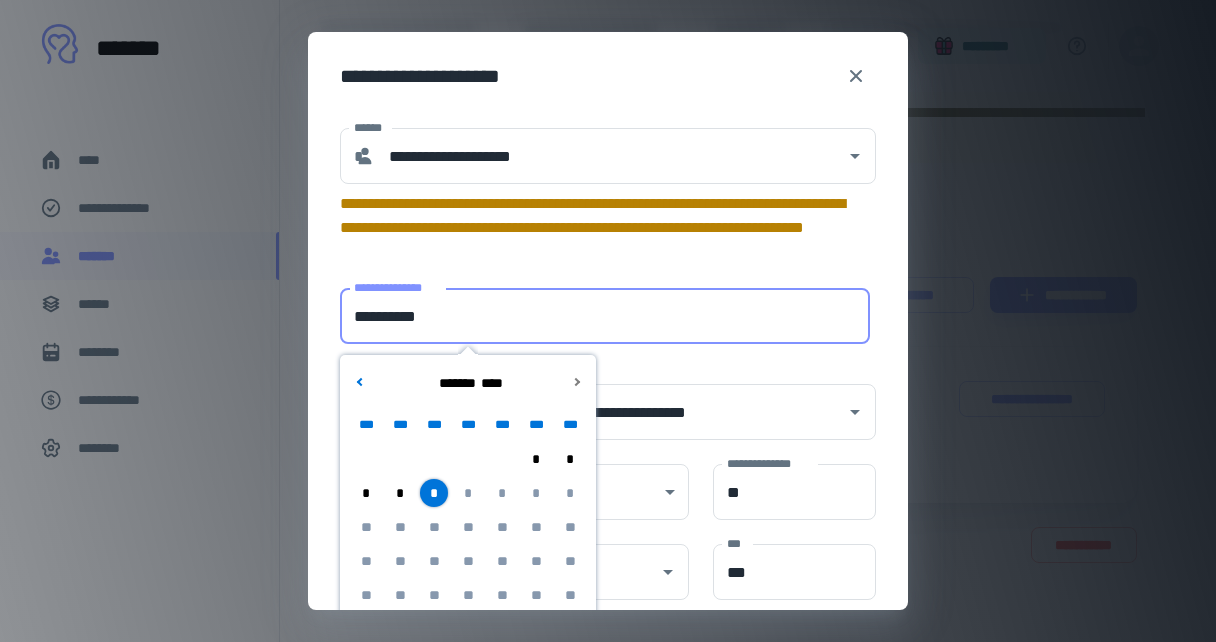 drag, startPoint x: 458, startPoint y: 326, endPoint x: 332, endPoint y: 313, distance: 126.66886 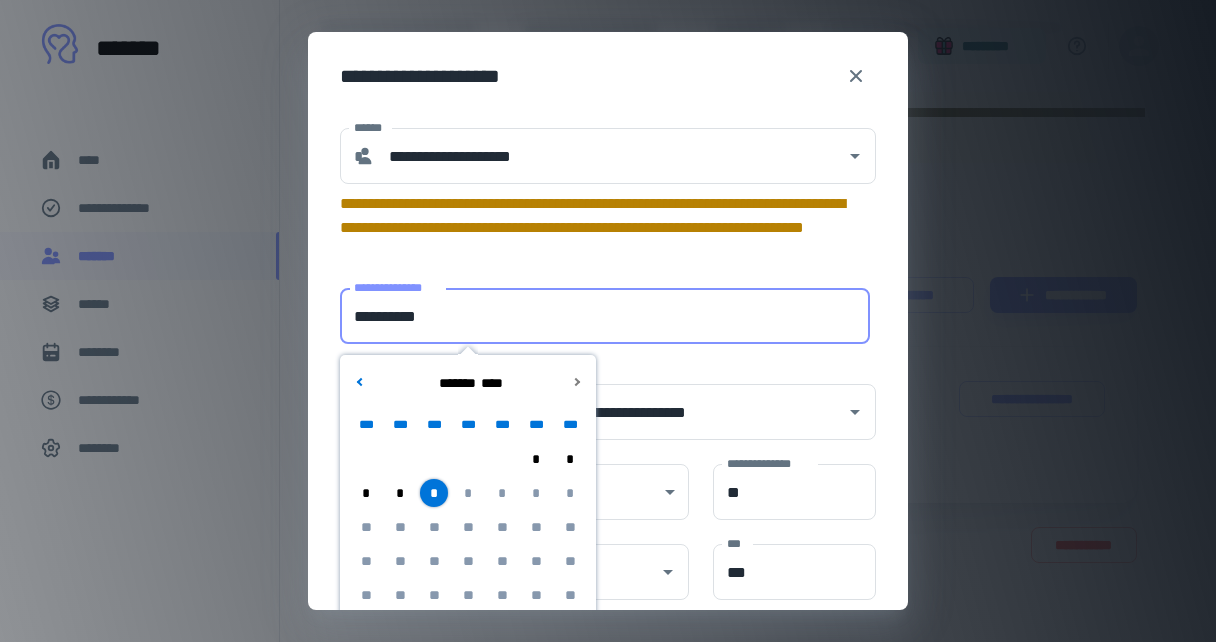 click on "**********" at bounding box center (596, 304) 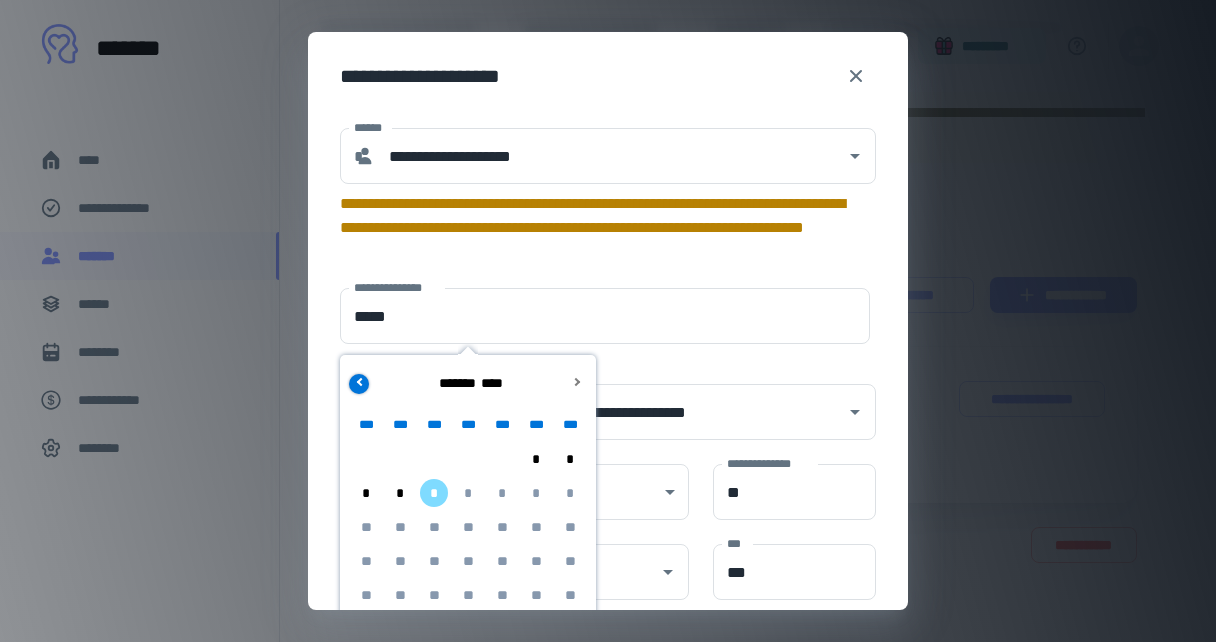 click at bounding box center [360, 381] 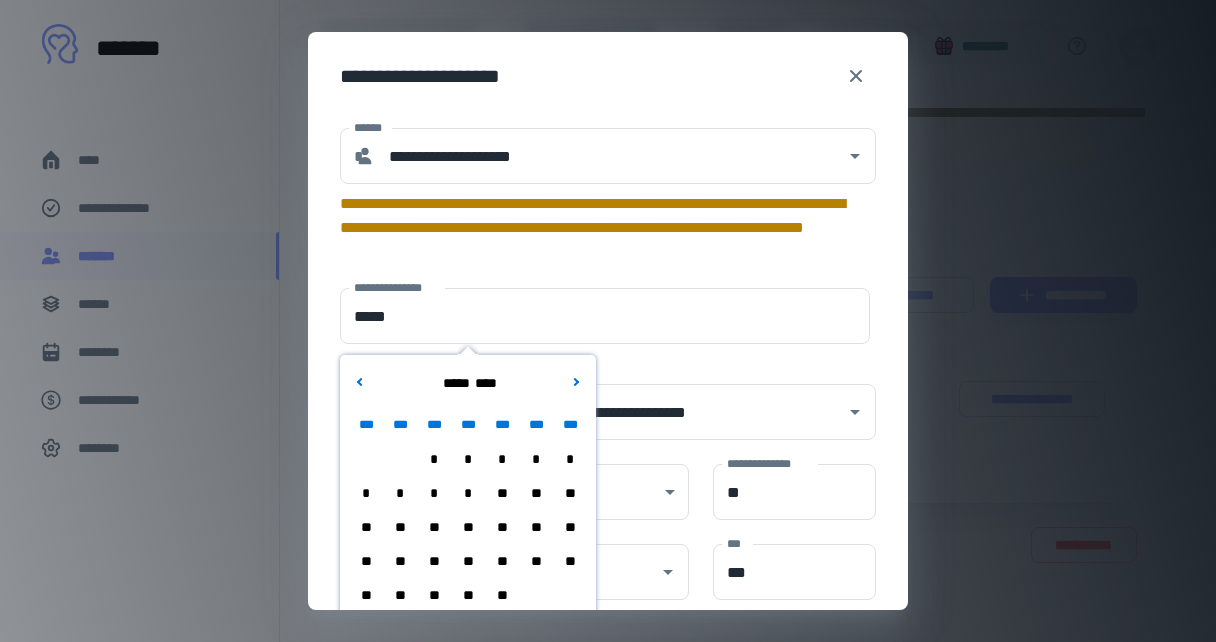 click on "**" at bounding box center (468, 561) 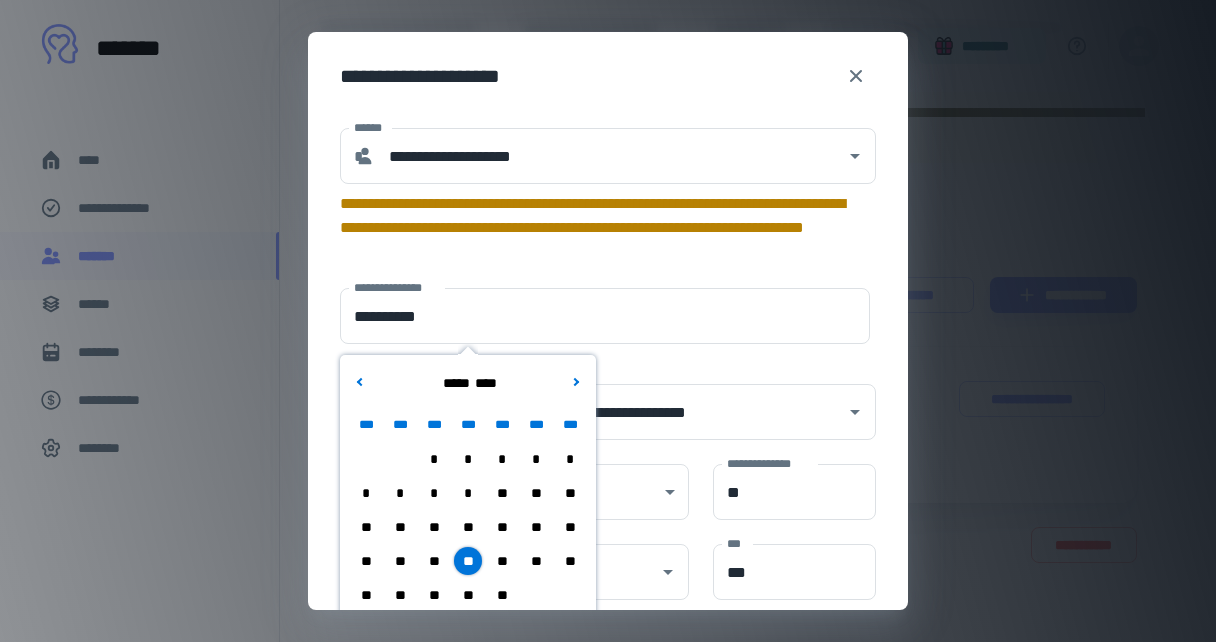 click on "**********" at bounding box center [600, 224] 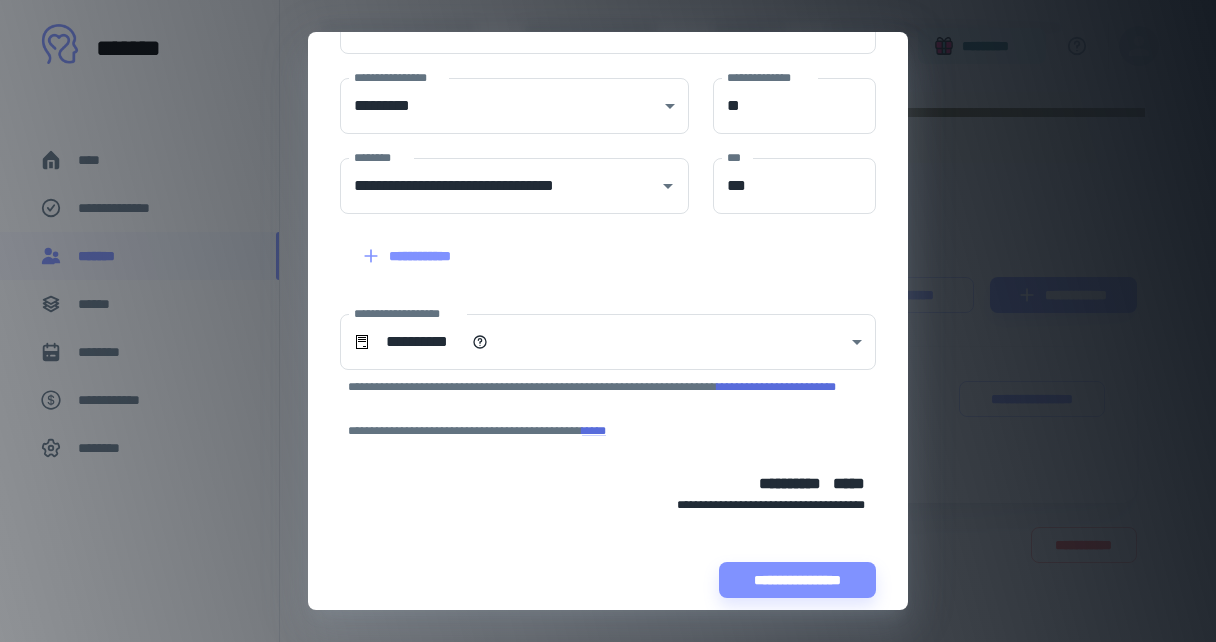 scroll, scrollTop: 387, scrollLeft: 0, axis: vertical 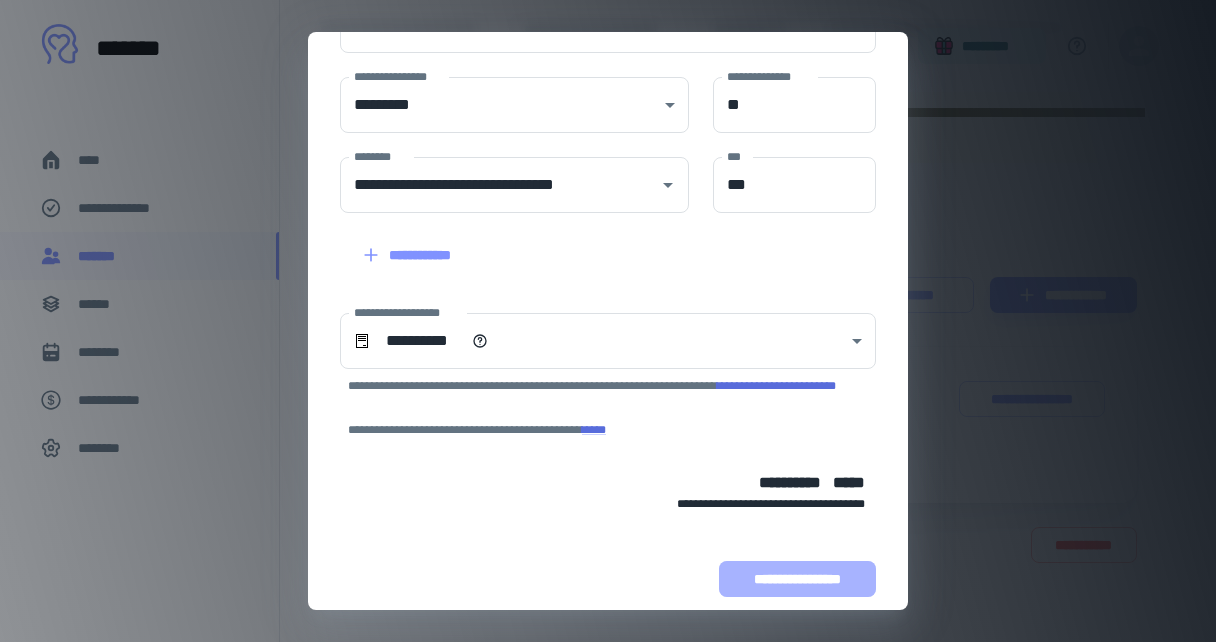click on "**********" at bounding box center (797, 579) 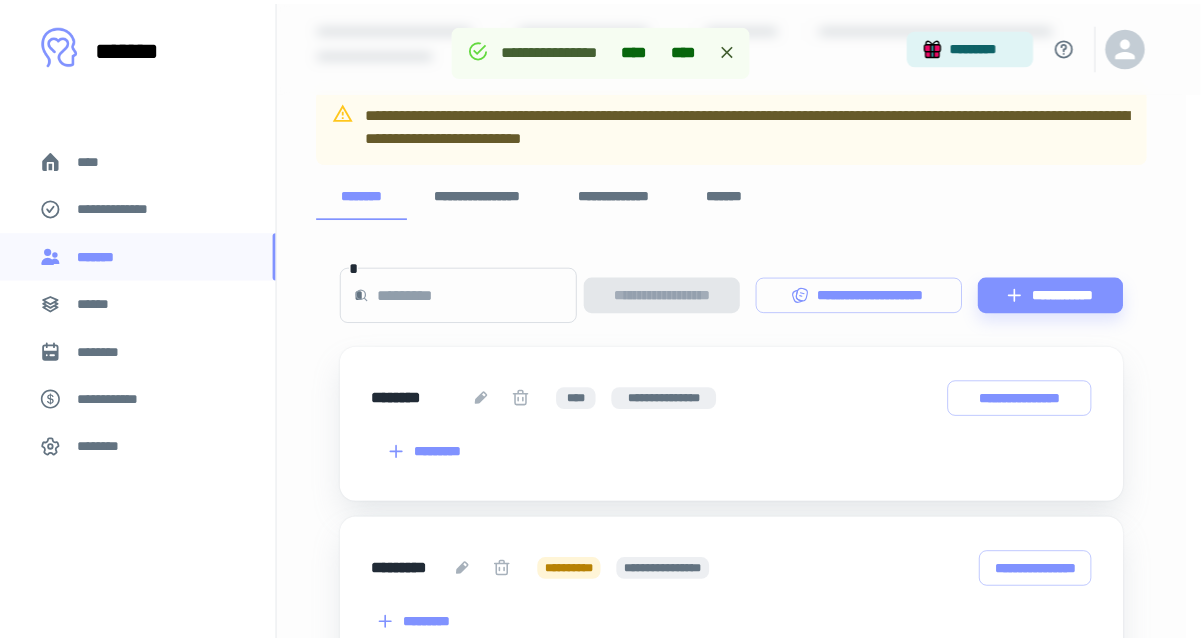 scroll, scrollTop: 513, scrollLeft: 0, axis: vertical 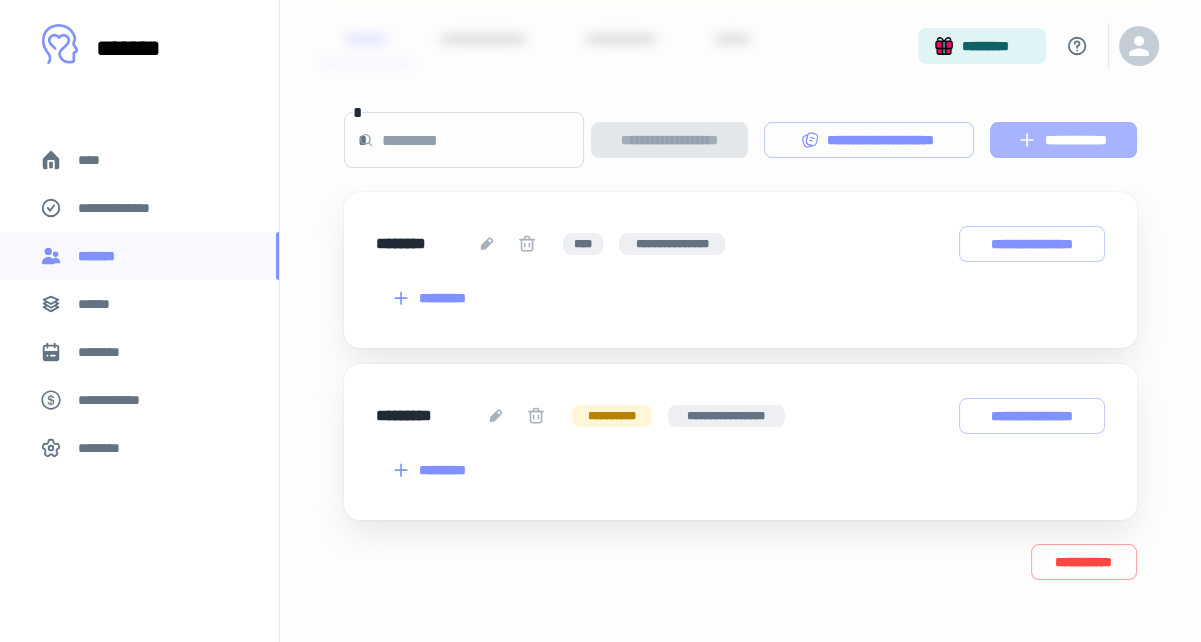 click on "**********" at bounding box center [1063, 140] 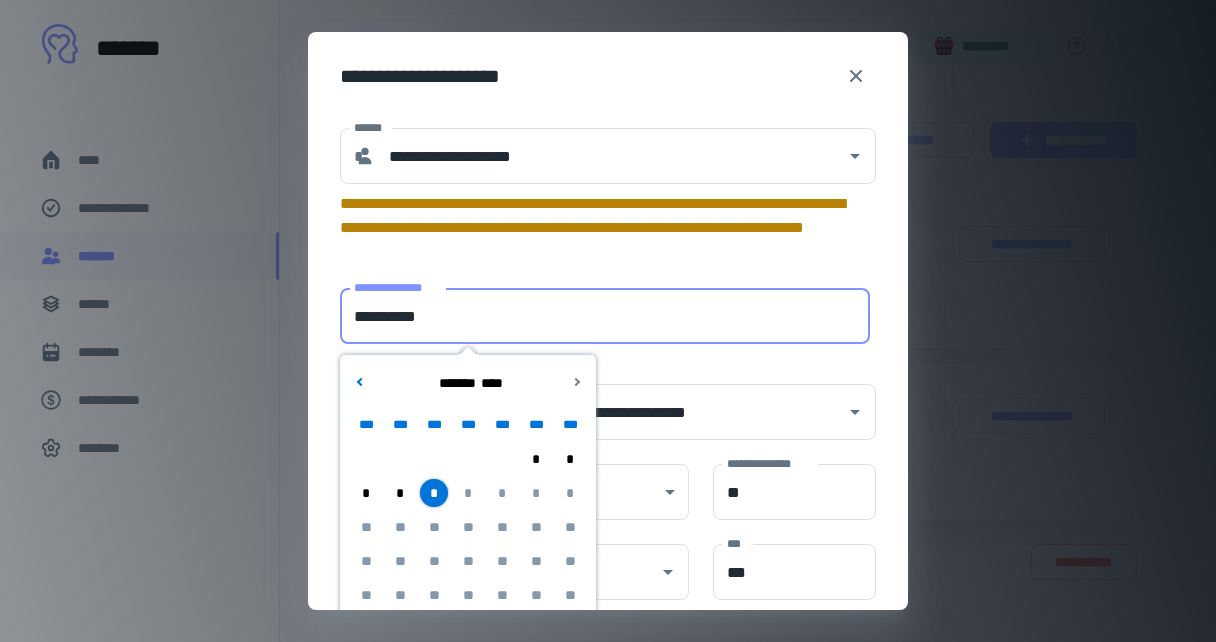 click on "**********" at bounding box center [605, 316] 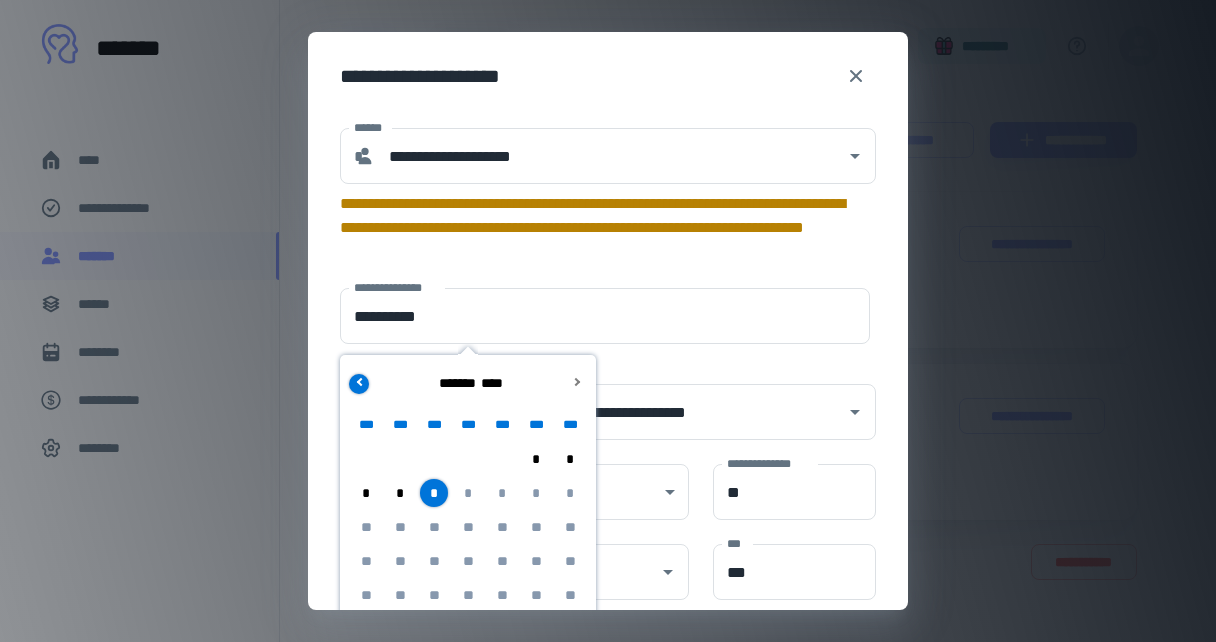 click at bounding box center [360, 381] 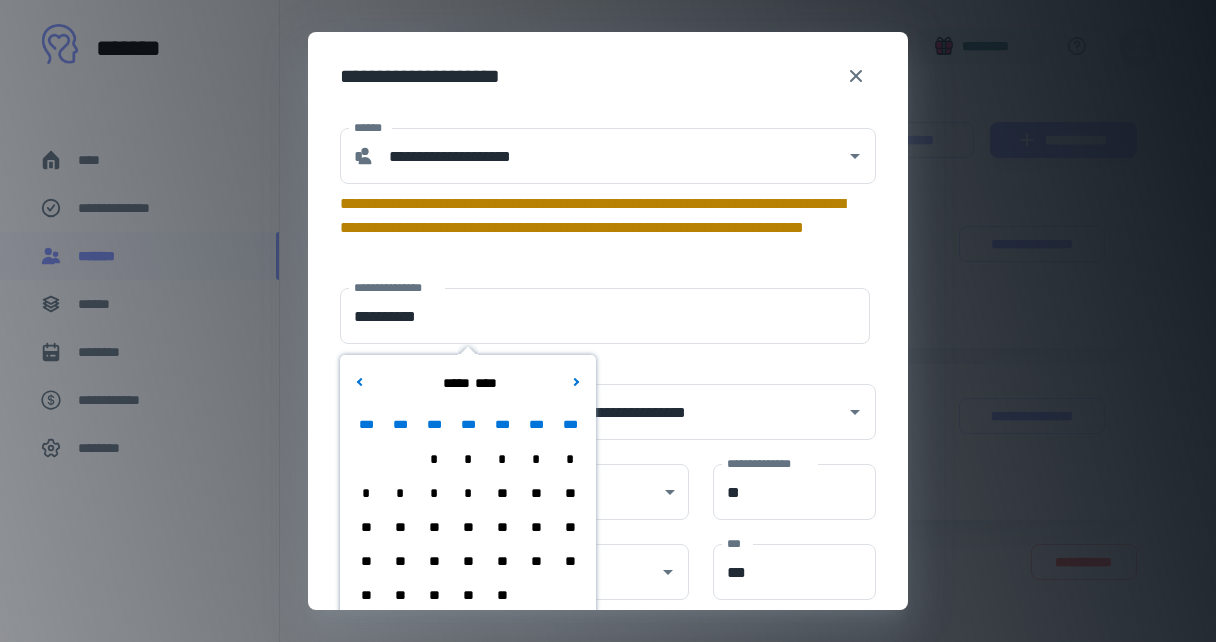 click on "**" at bounding box center (468, 527) 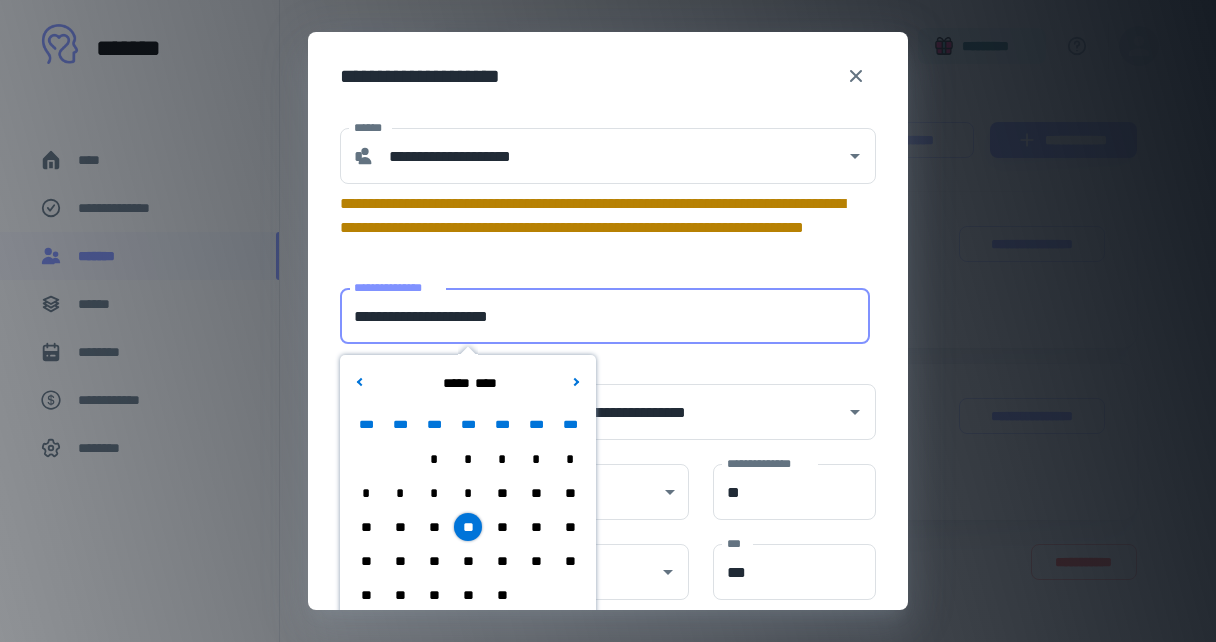 click on "**********" at bounding box center (605, 316) 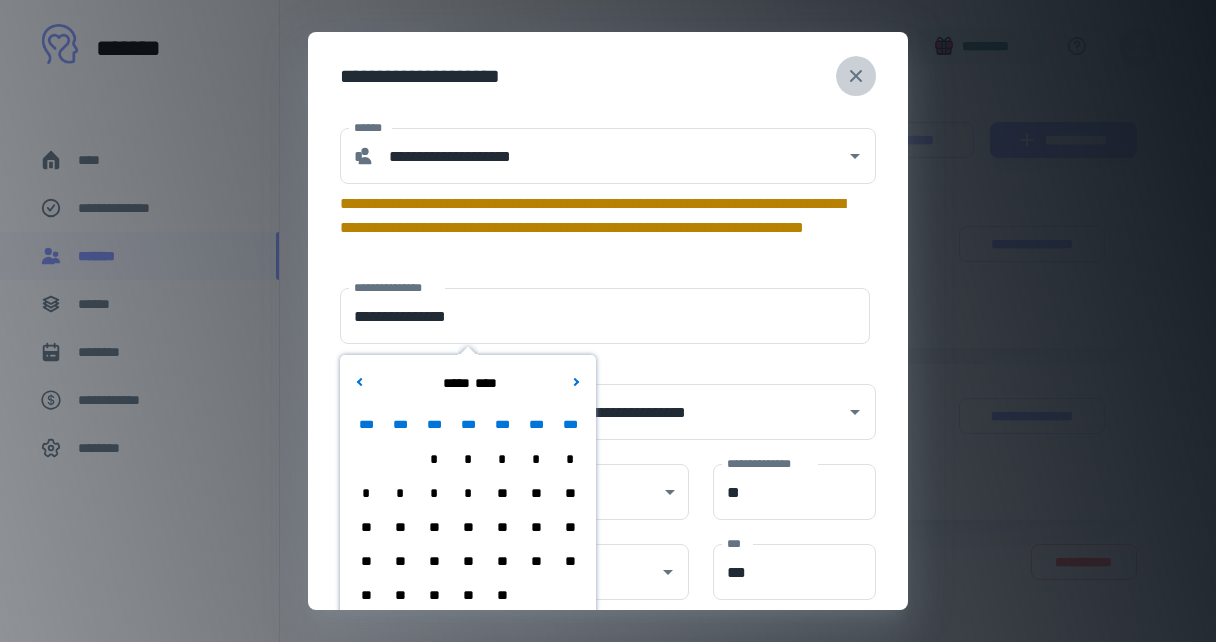 click 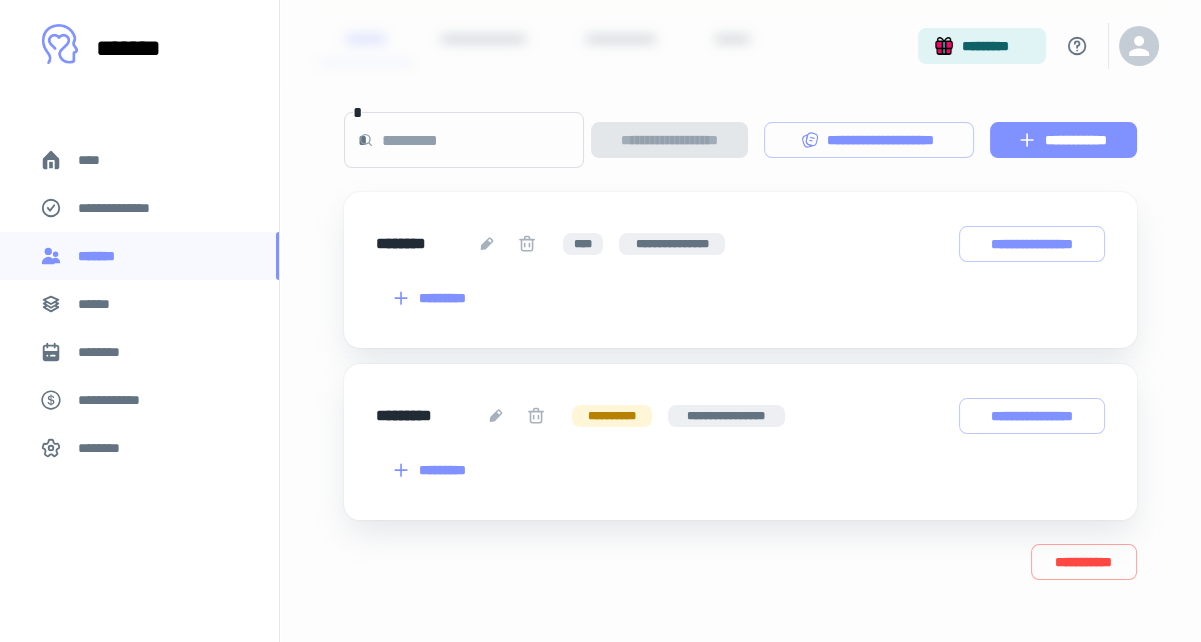 click on "**********" at bounding box center [1063, 140] 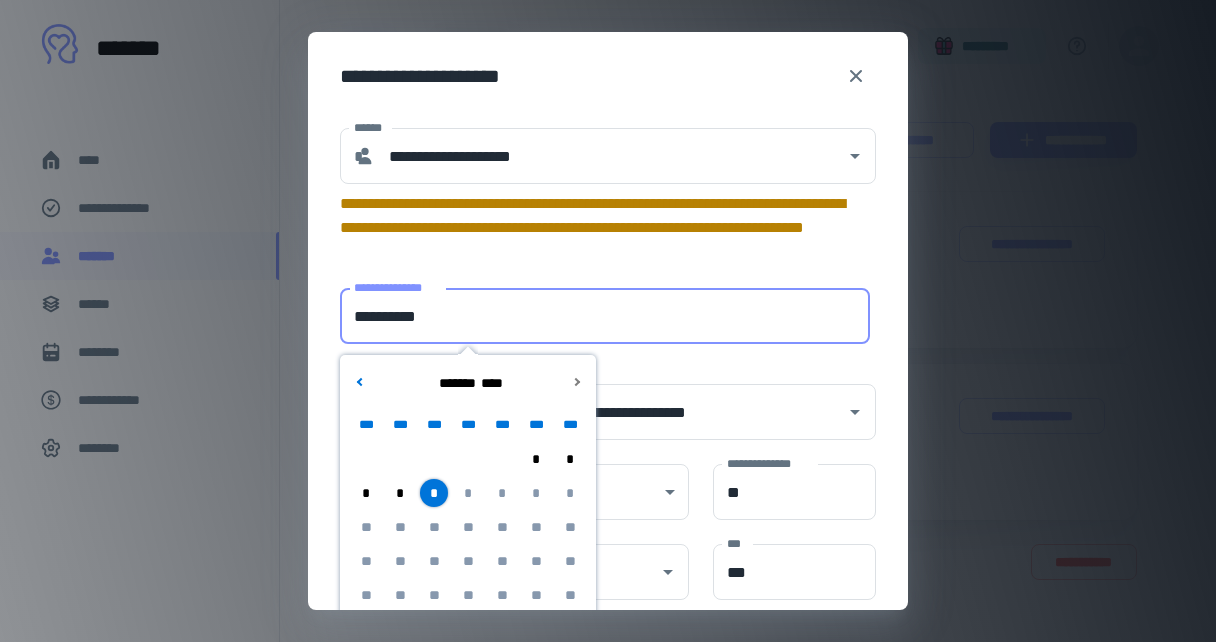 click on "**********" at bounding box center (605, 316) 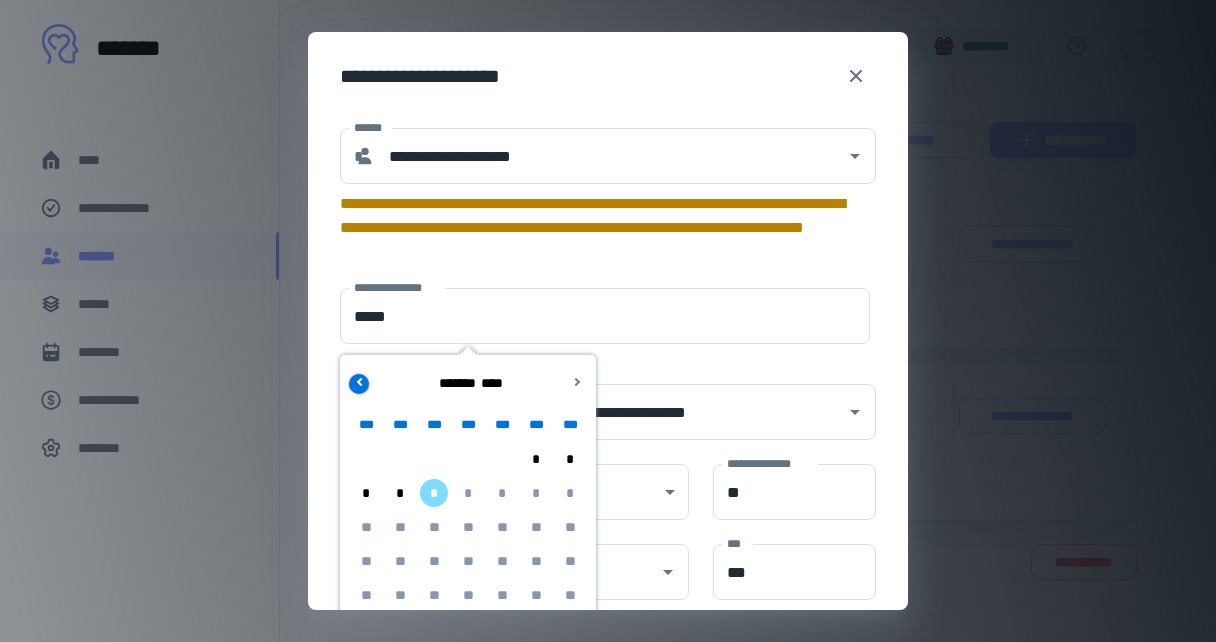 click at bounding box center [359, 384] 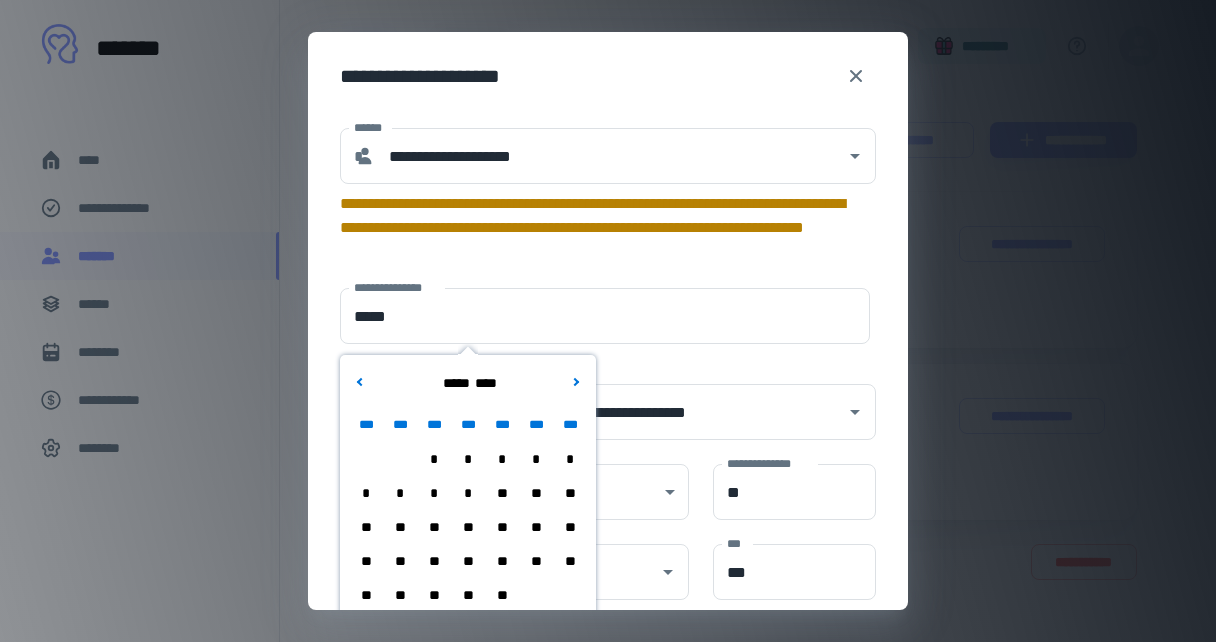 click on "**" at bounding box center (468, 527) 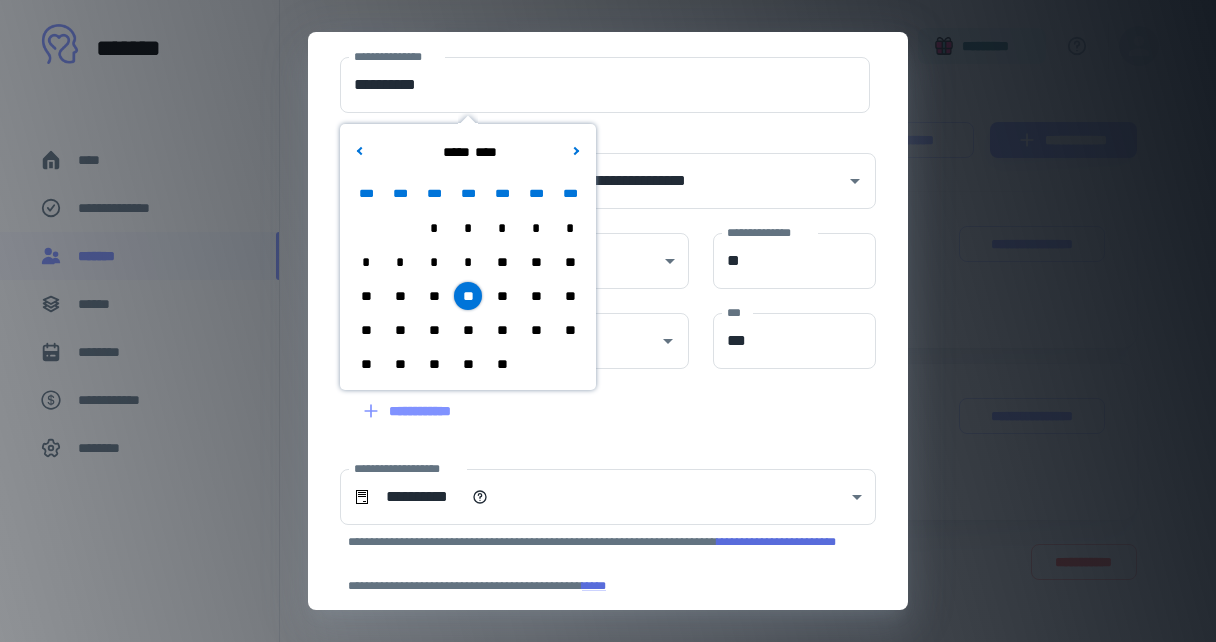 scroll, scrollTop: 232, scrollLeft: 0, axis: vertical 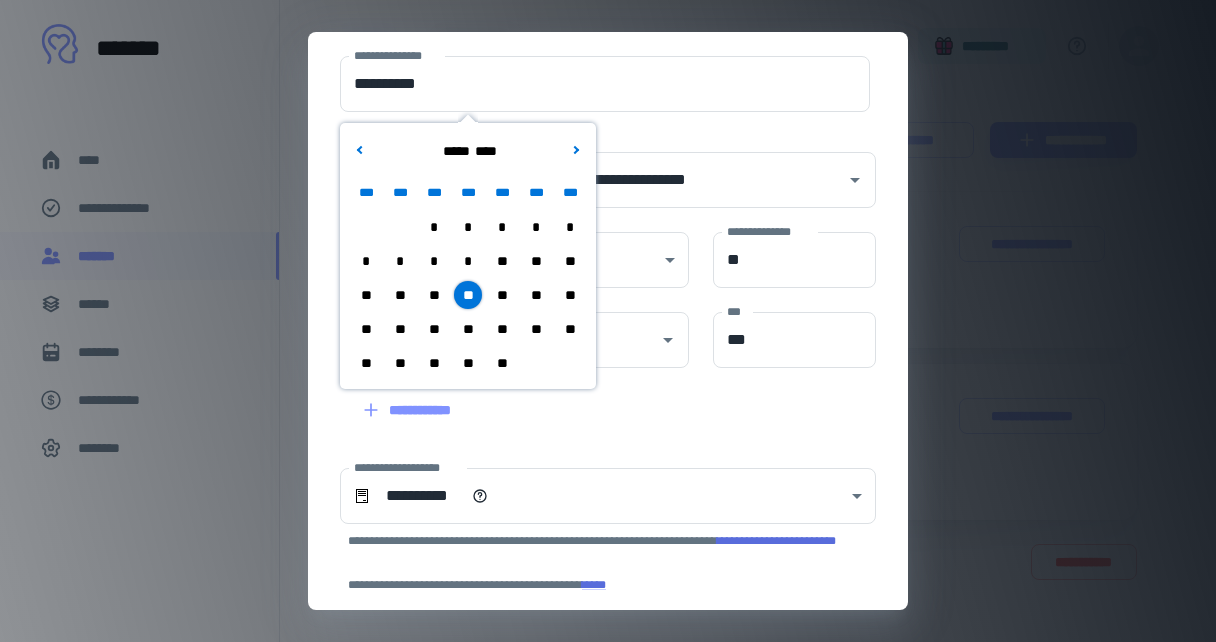 click on "**********" at bounding box center [608, 321] 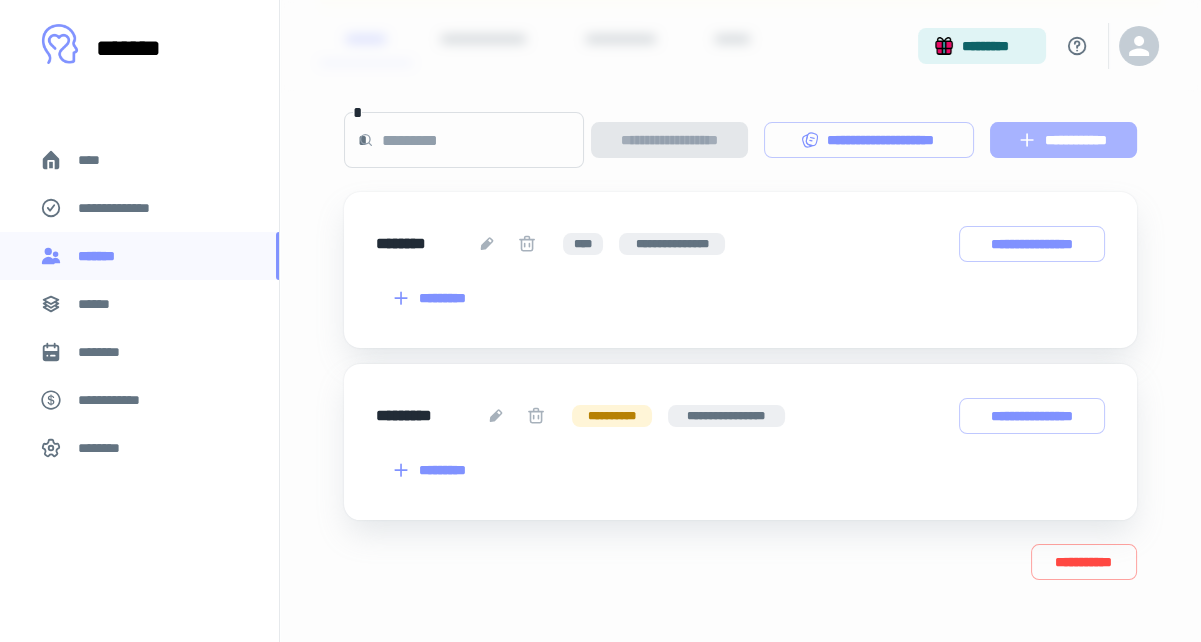 click on "**********" at bounding box center [1063, 140] 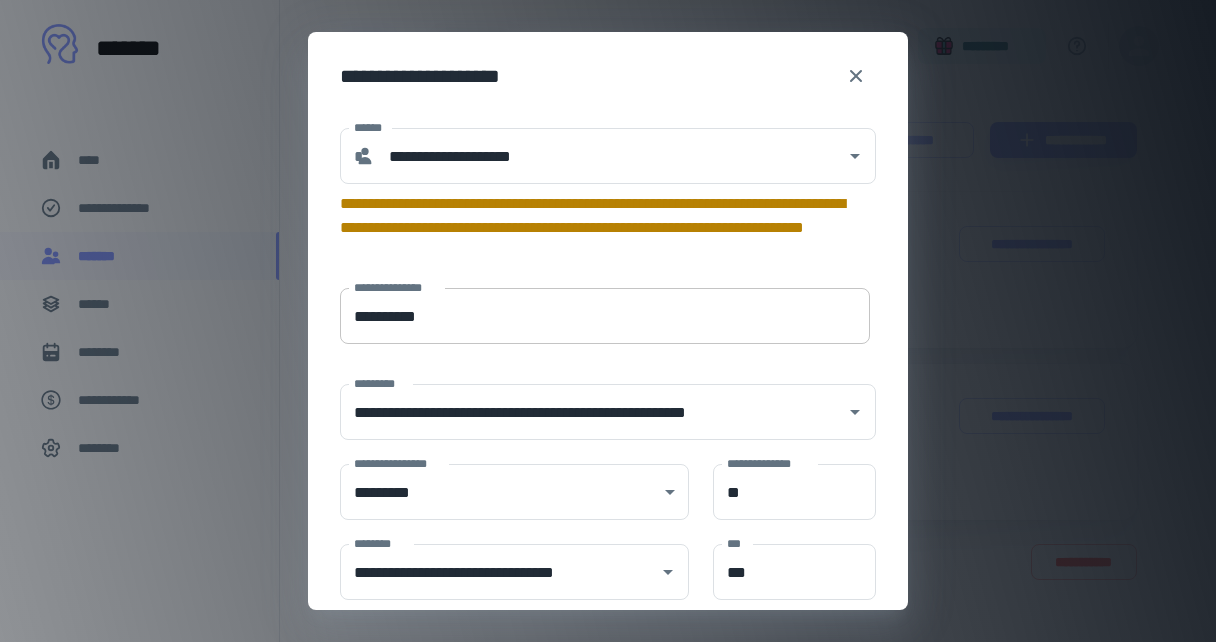 click on "**********" at bounding box center [605, 316] 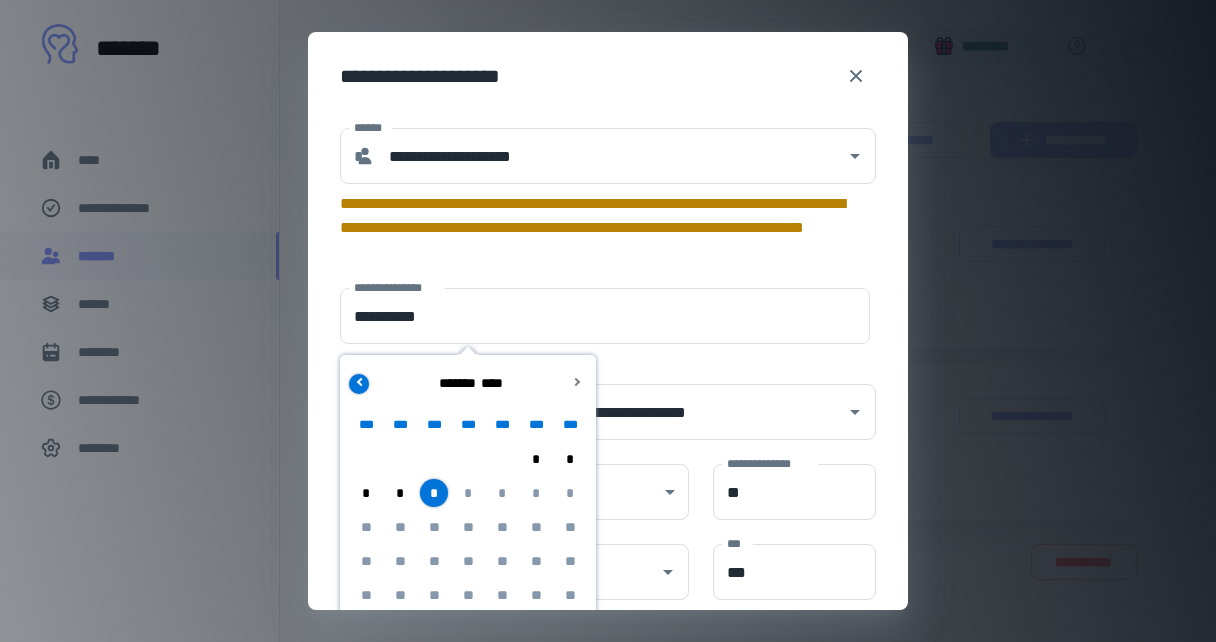 click at bounding box center [360, 381] 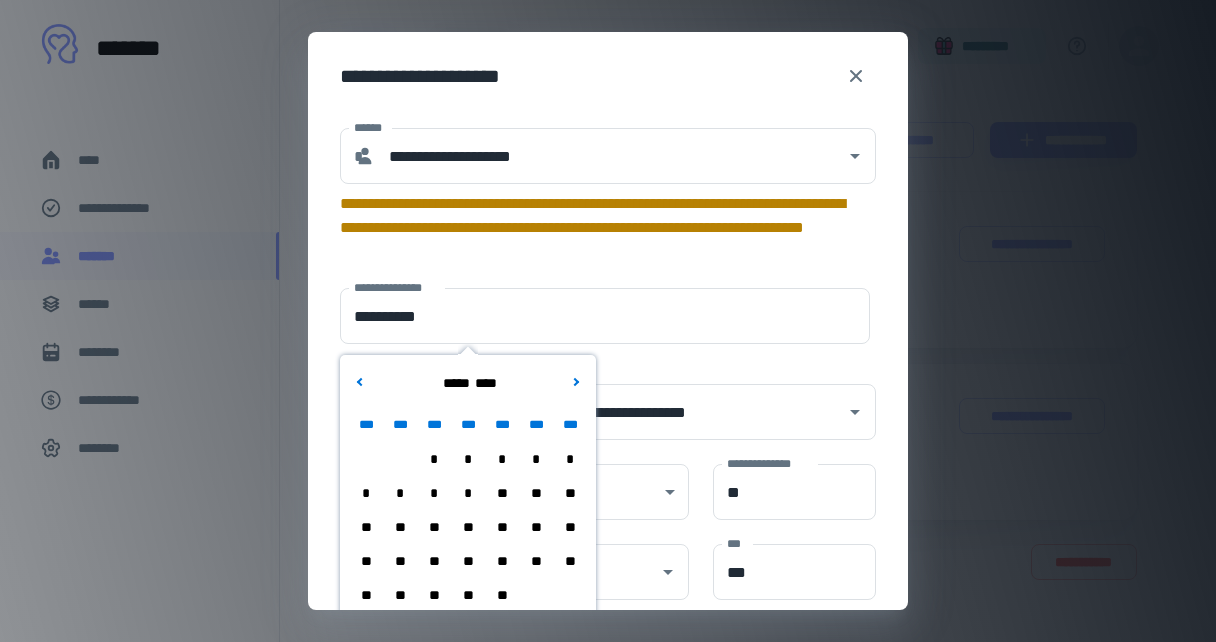 click on "**" at bounding box center [468, 527] 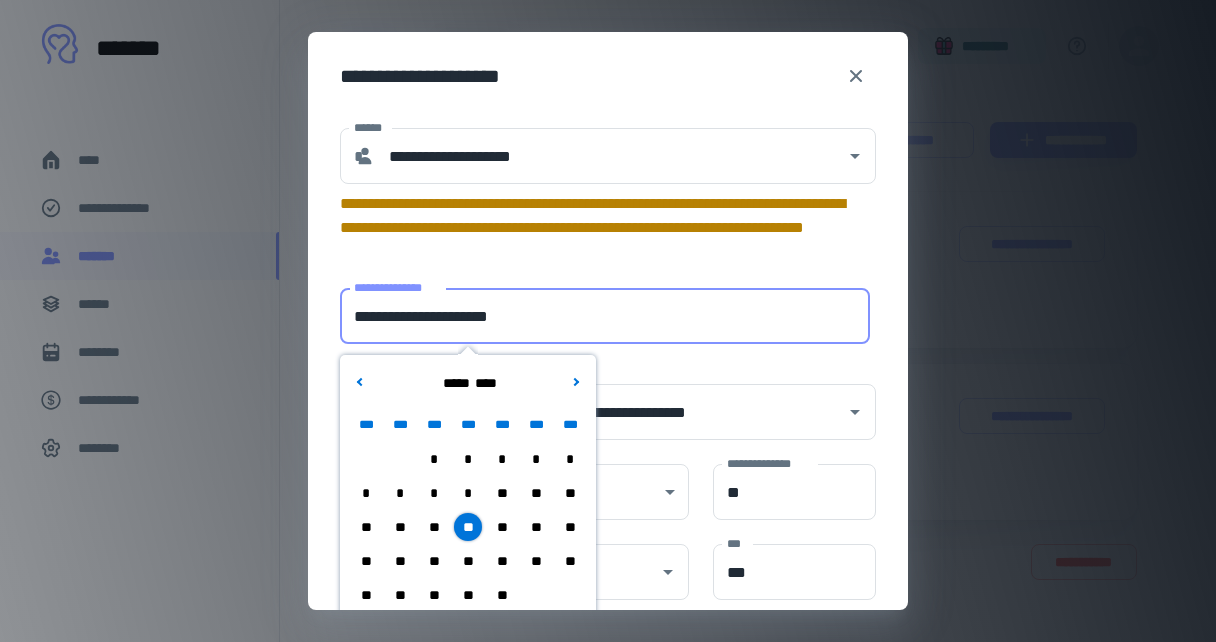 click on "**********" at bounding box center (605, 316) 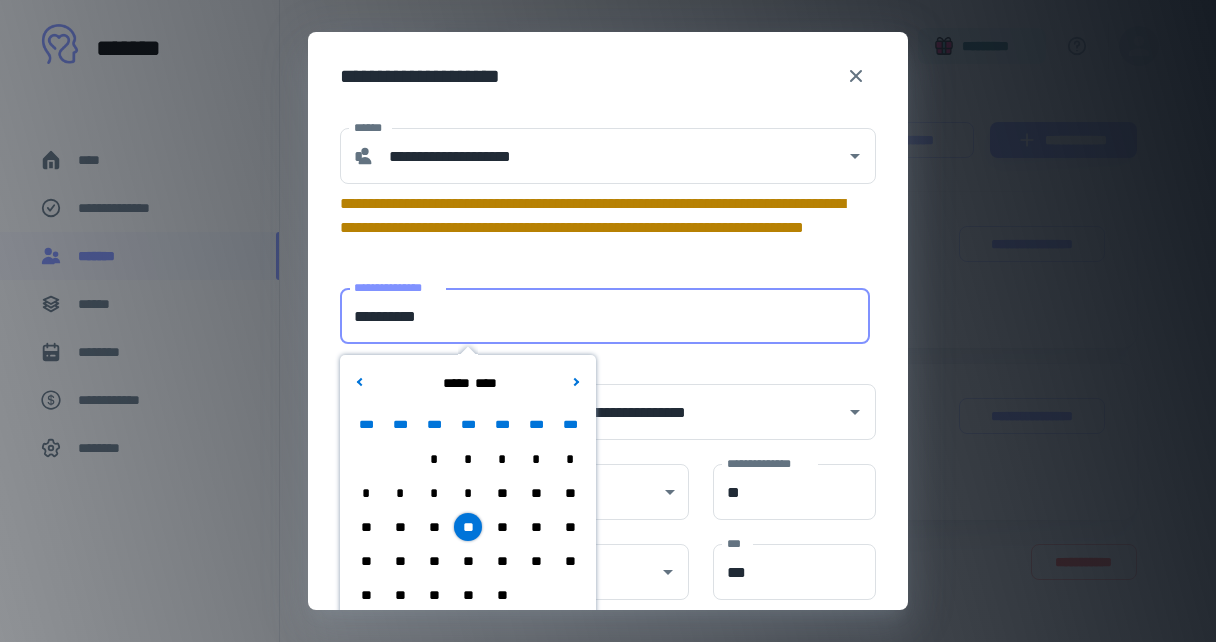 type on "**********" 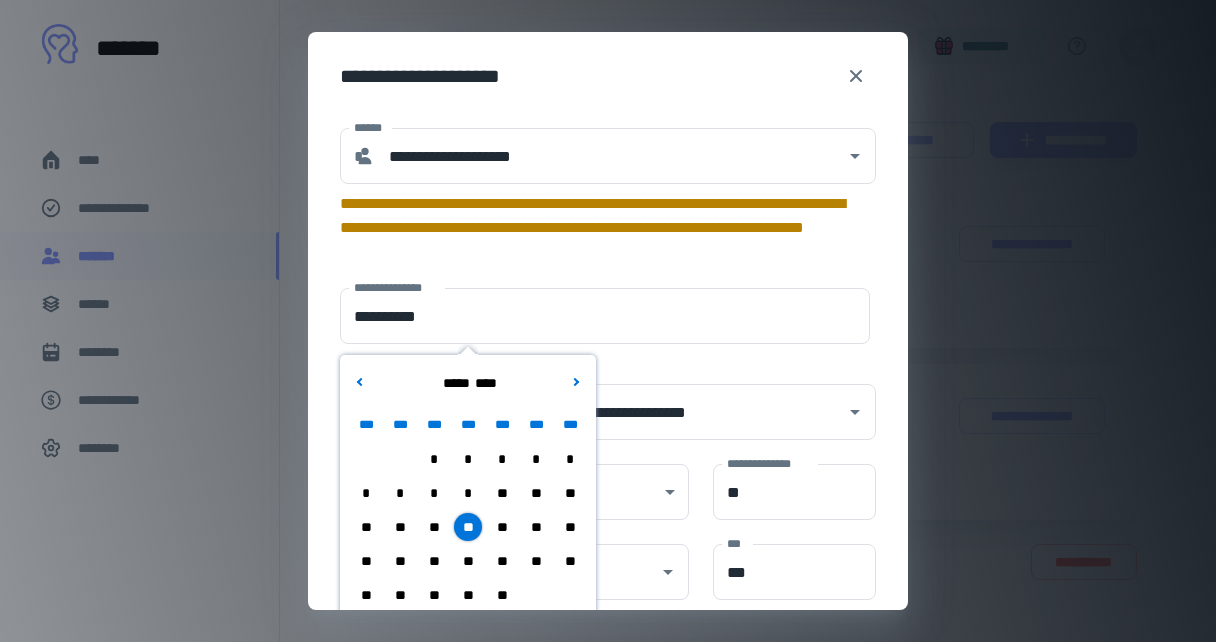 click on "**********" at bounding box center [600, 224] 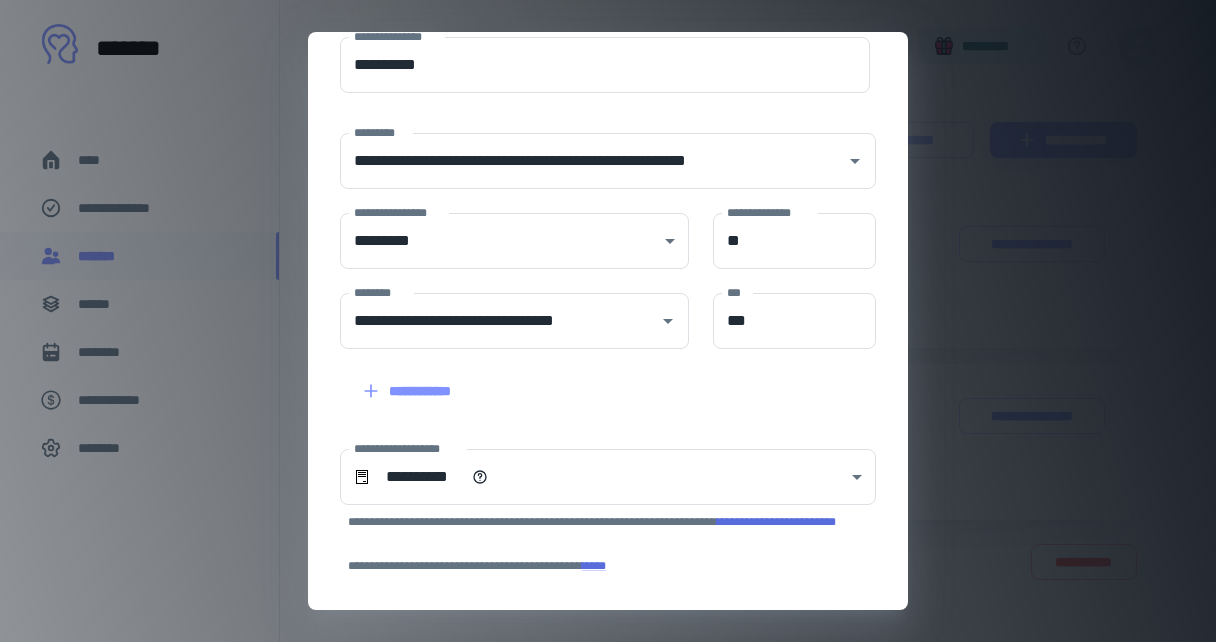 scroll, scrollTop: 405, scrollLeft: 0, axis: vertical 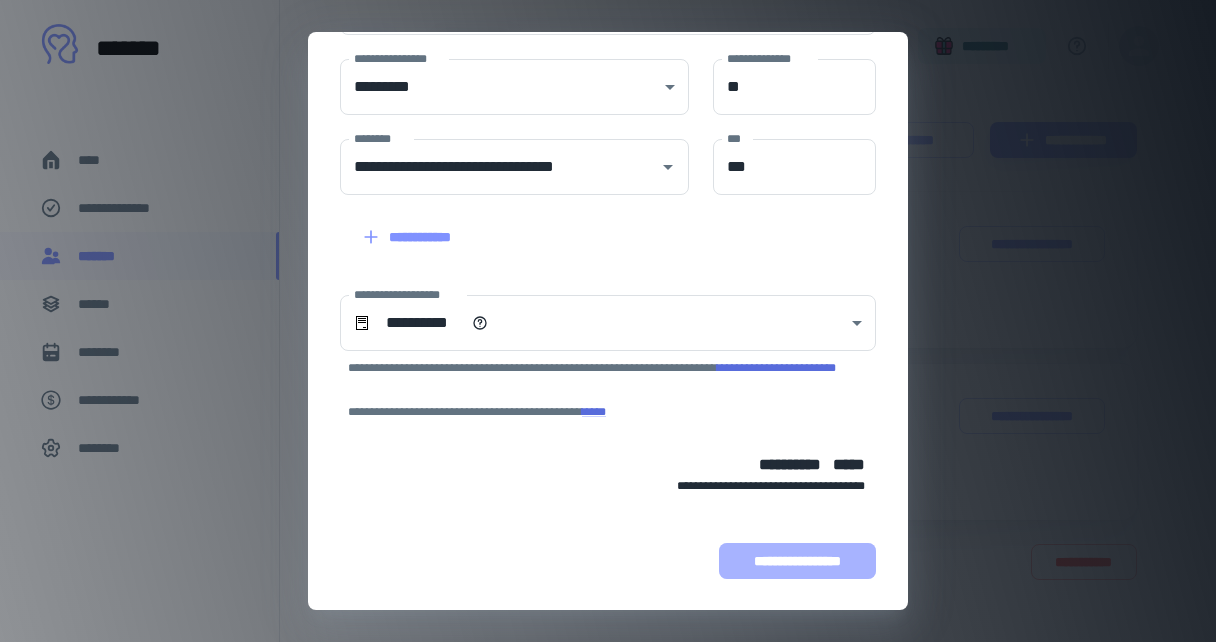 click on "**********" at bounding box center (797, 561) 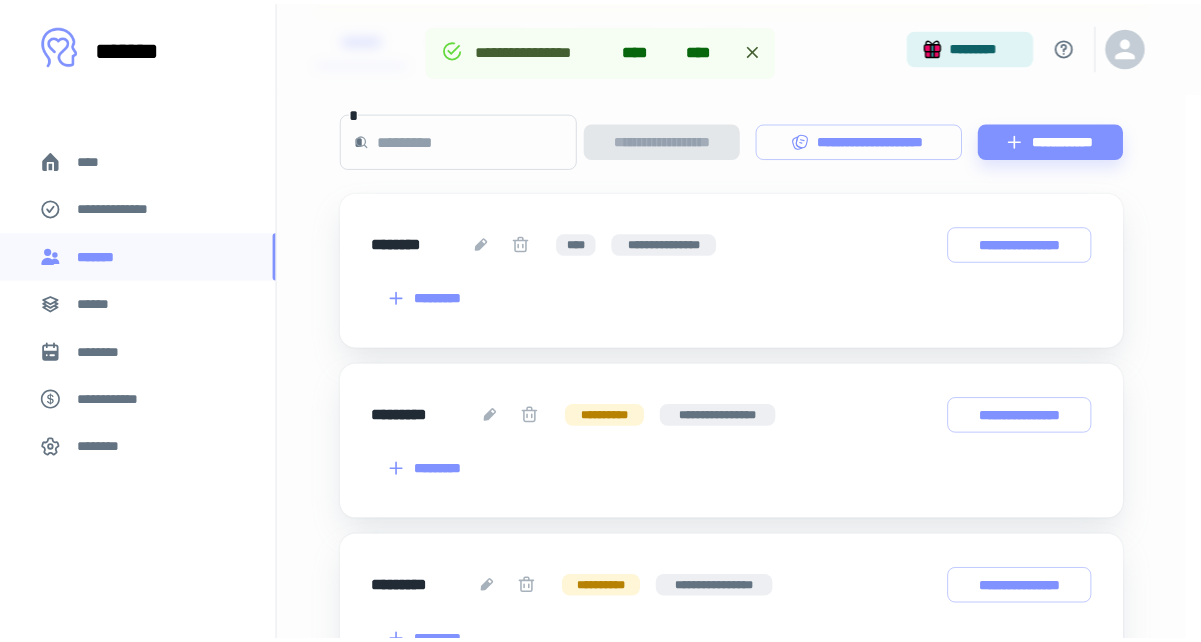 scroll, scrollTop: 531, scrollLeft: 0, axis: vertical 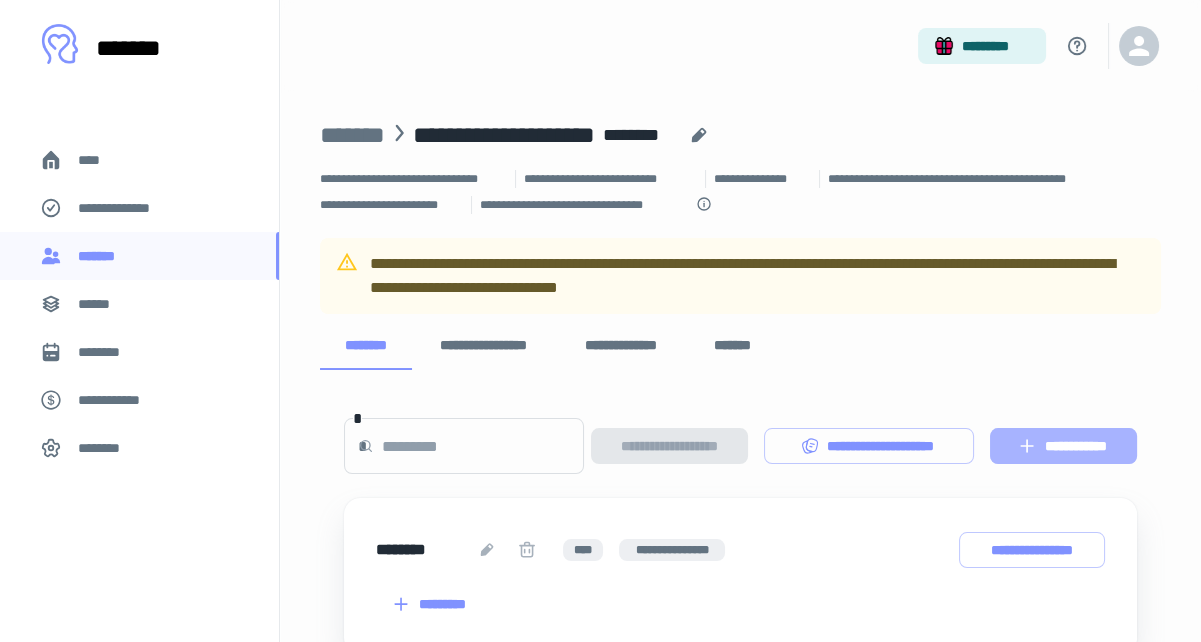 click on "**********" at bounding box center (1063, 446) 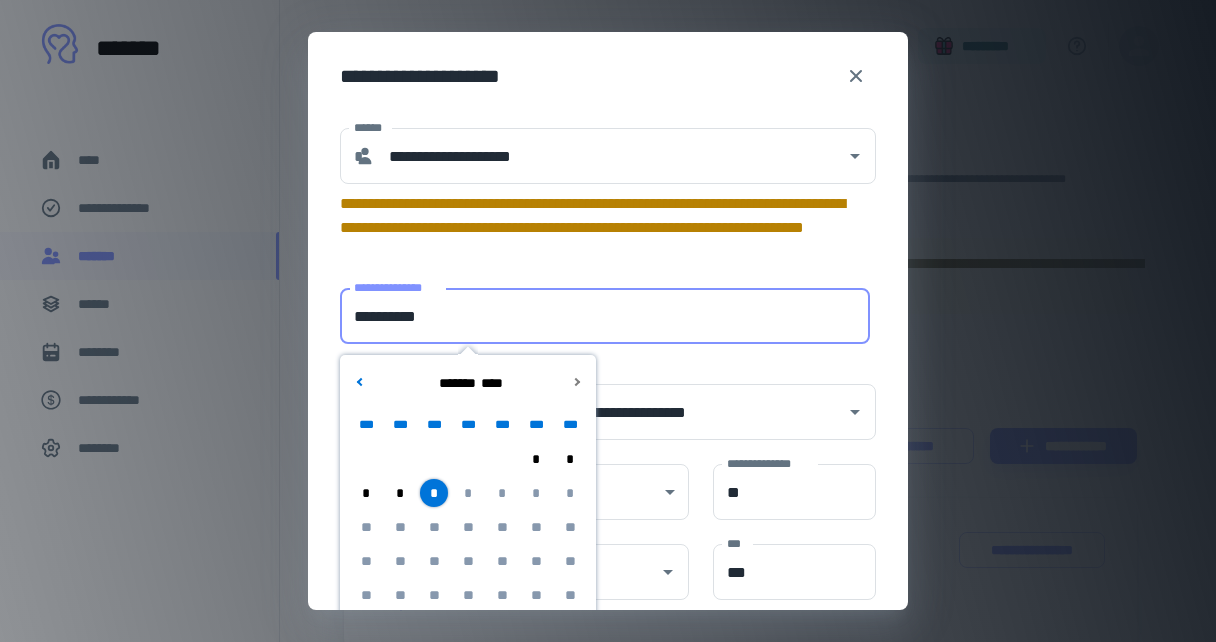 click on "**********" at bounding box center (605, 316) 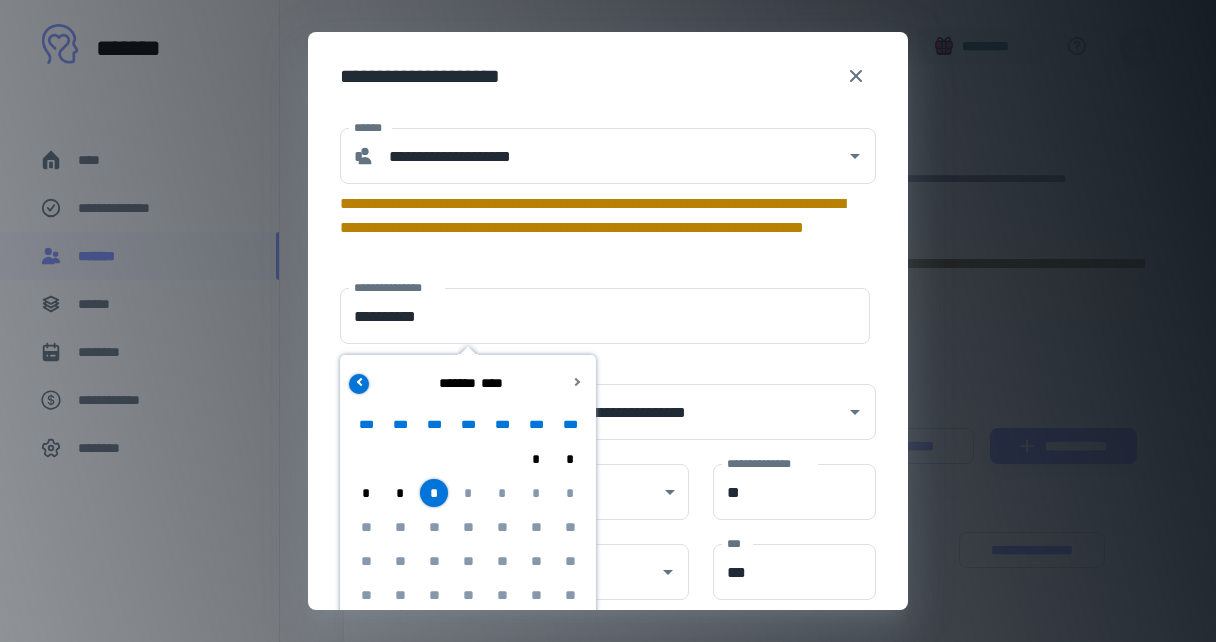 click at bounding box center (359, 384) 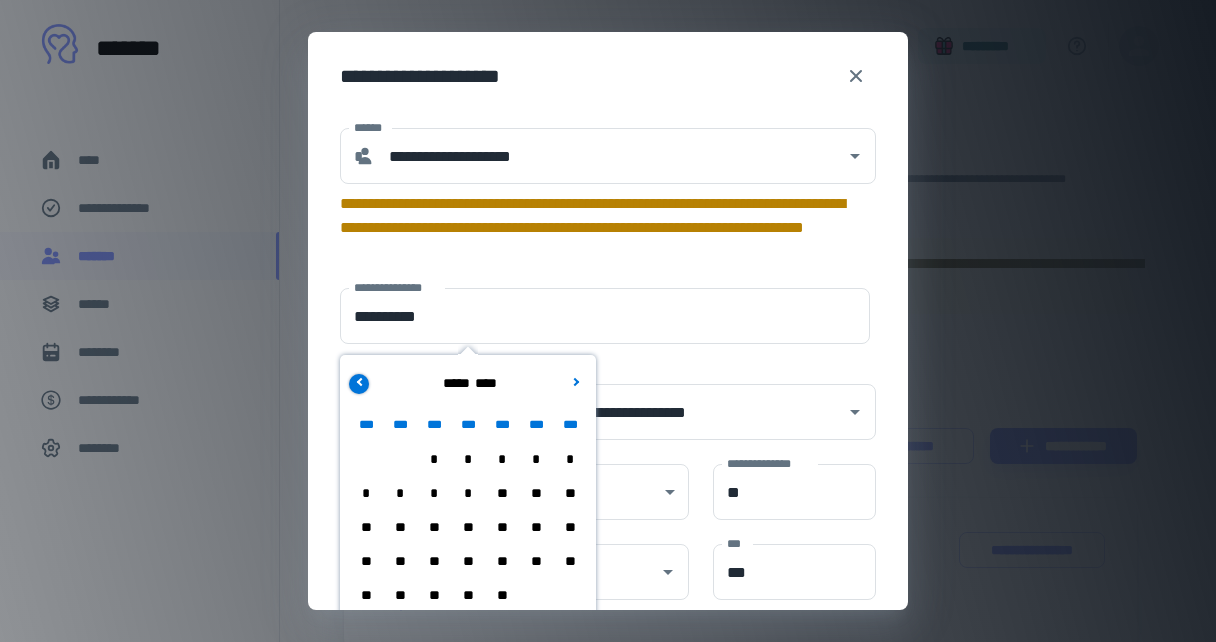 click at bounding box center (359, 384) 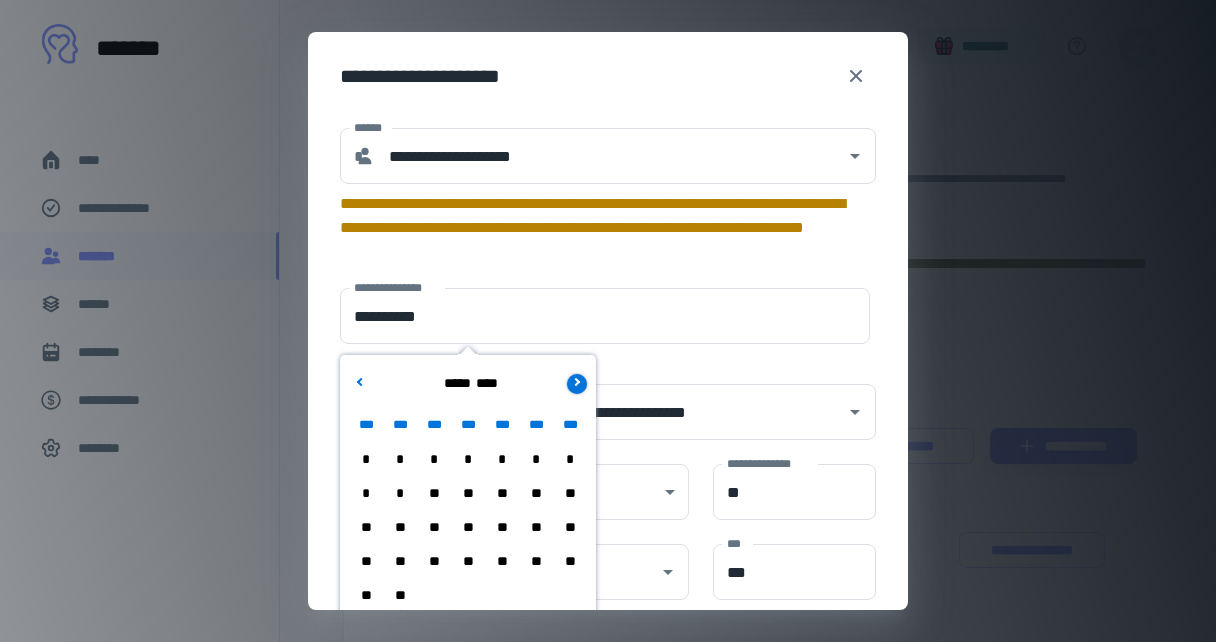 click at bounding box center (577, 384) 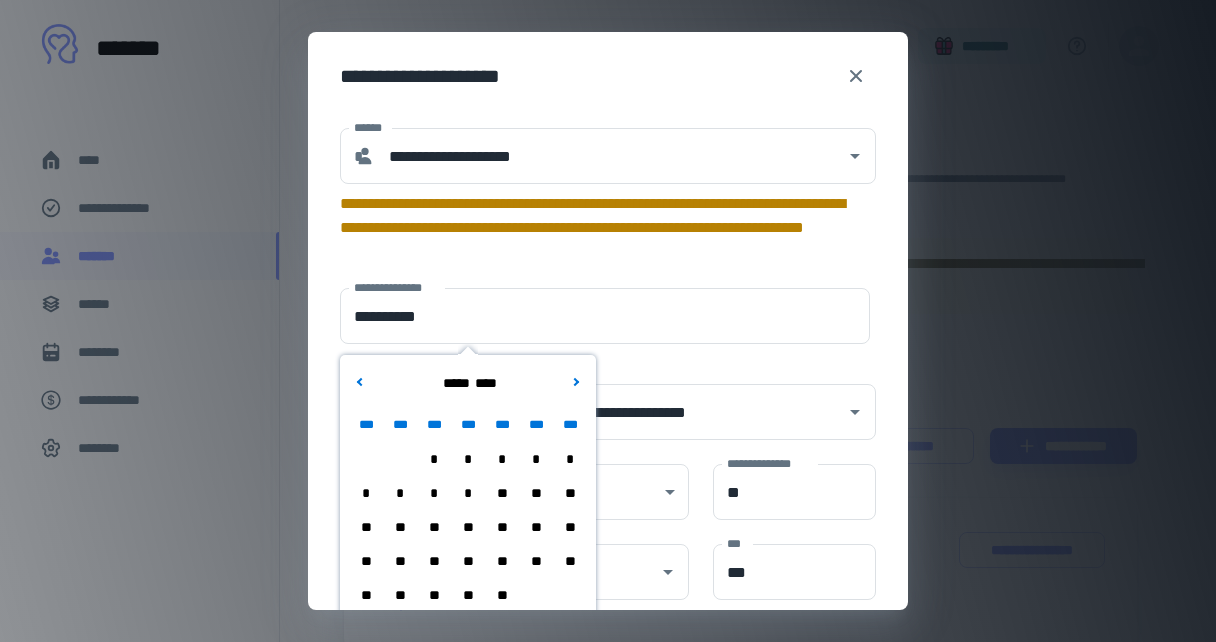 click on "*" at bounding box center (434, 493) 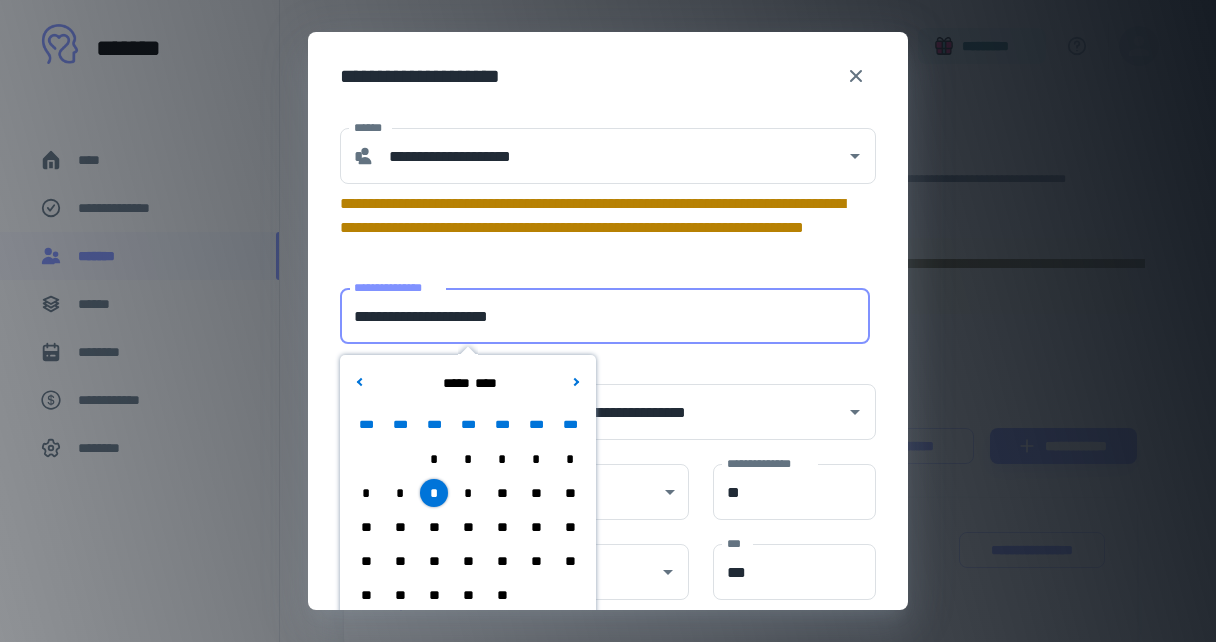 click on "**********" at bounding box center (605, 316) 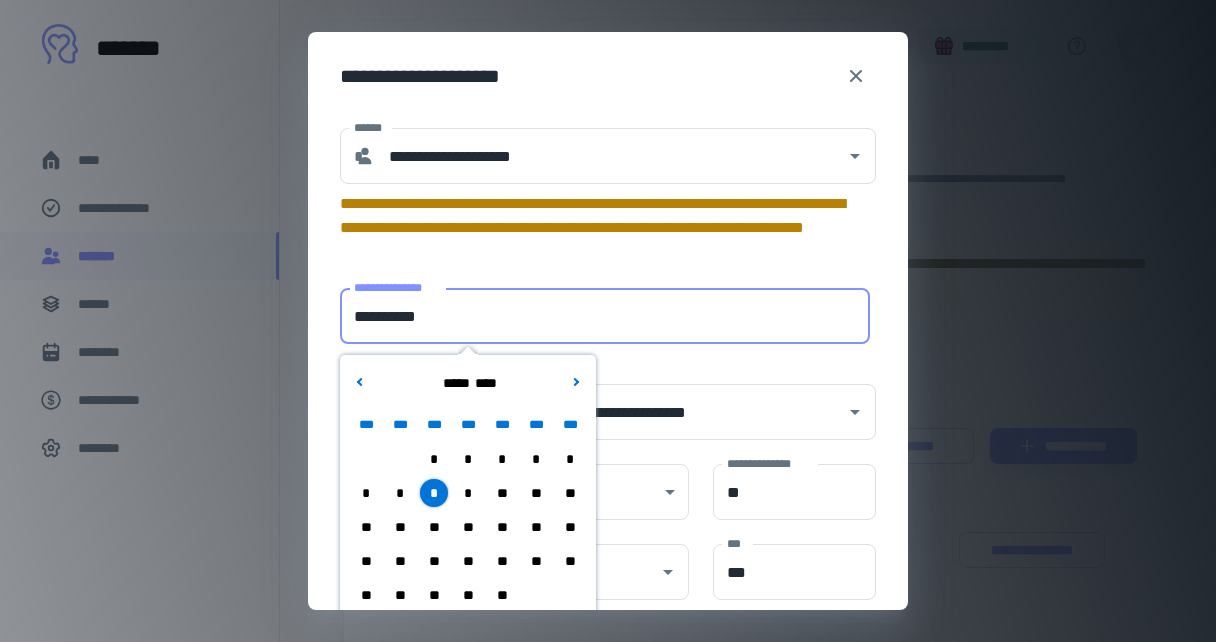 type on "**********" 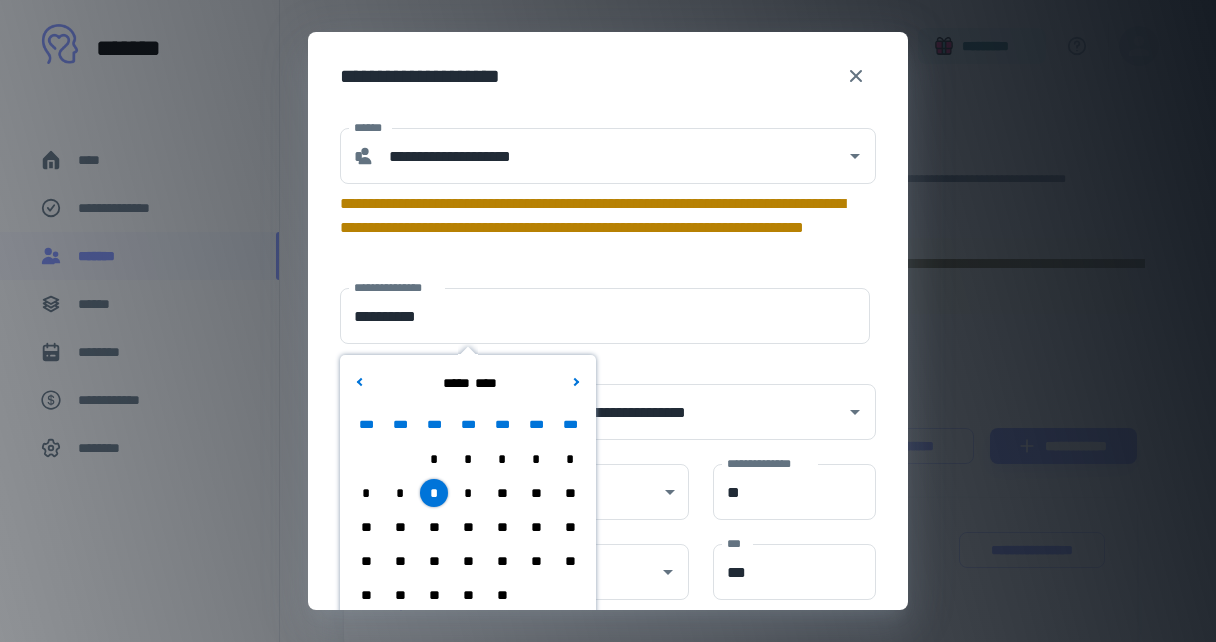 click on "**********" at bounding box center (608, 564) 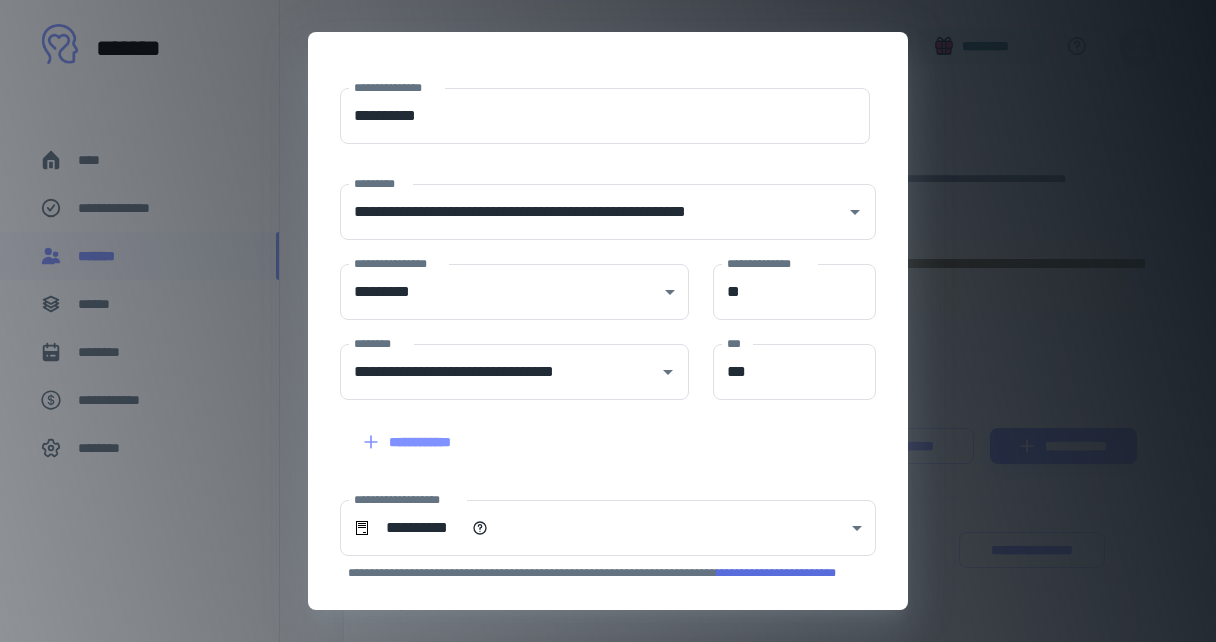 scroll, scrollTop: 405, scrollLeft: 0, axis: vertical 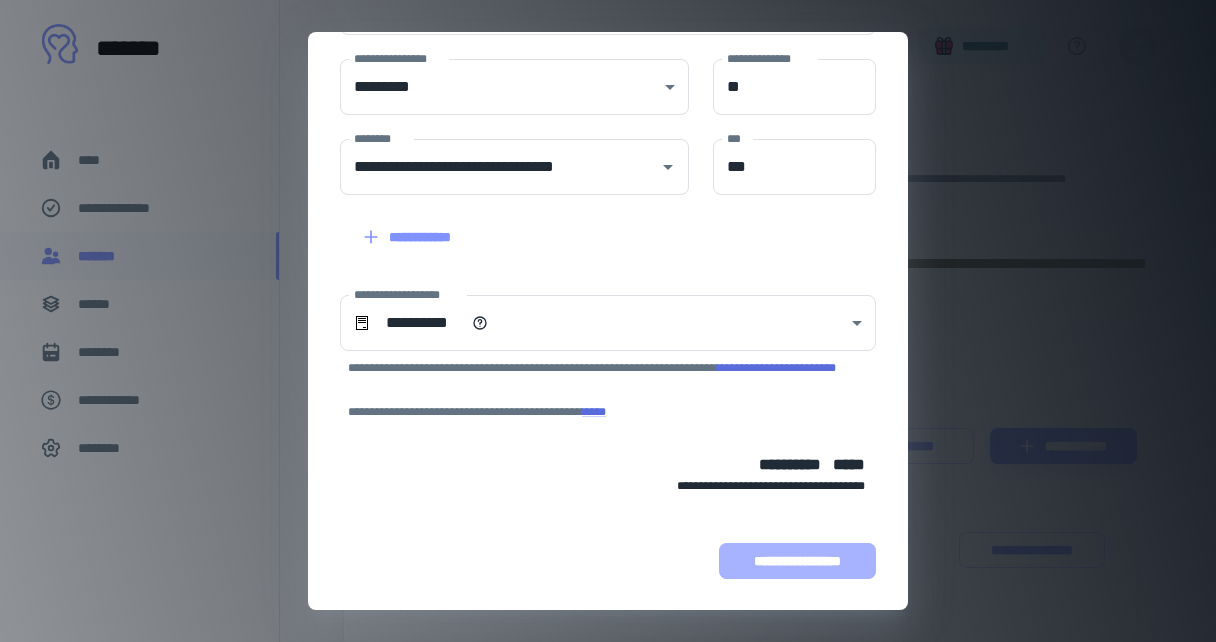 click on "**********" at bounding box center [797, 561] 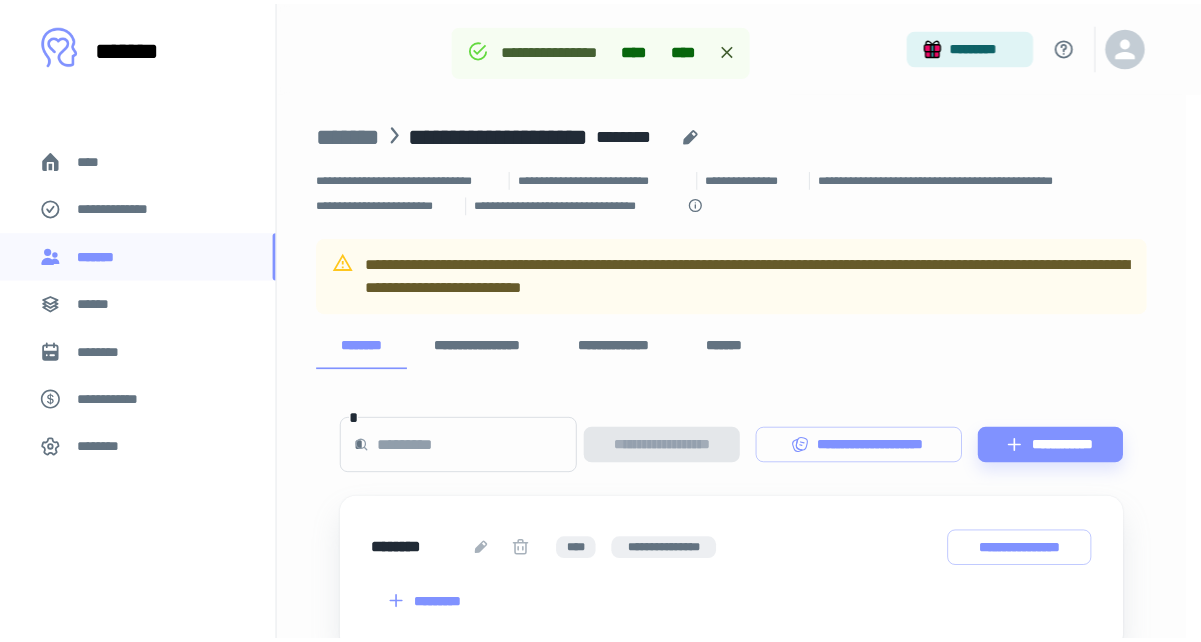 scroll, scrollTop: 531, scrollLeft: 0, axis: vertical 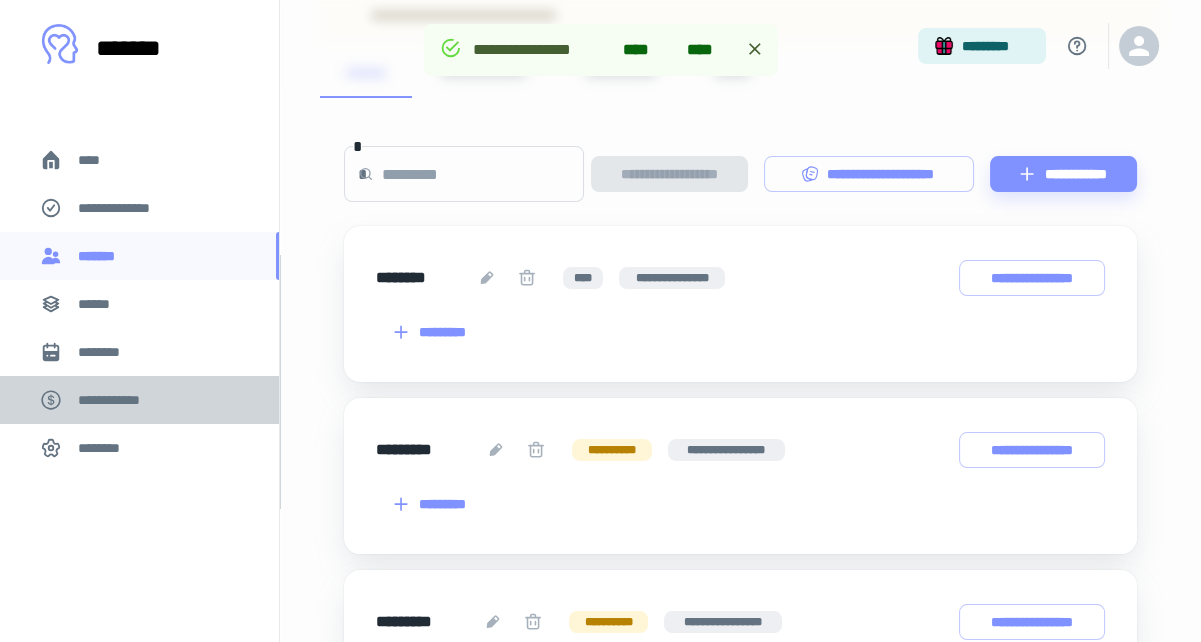 click on "**********" at bounding box center [119, 400] 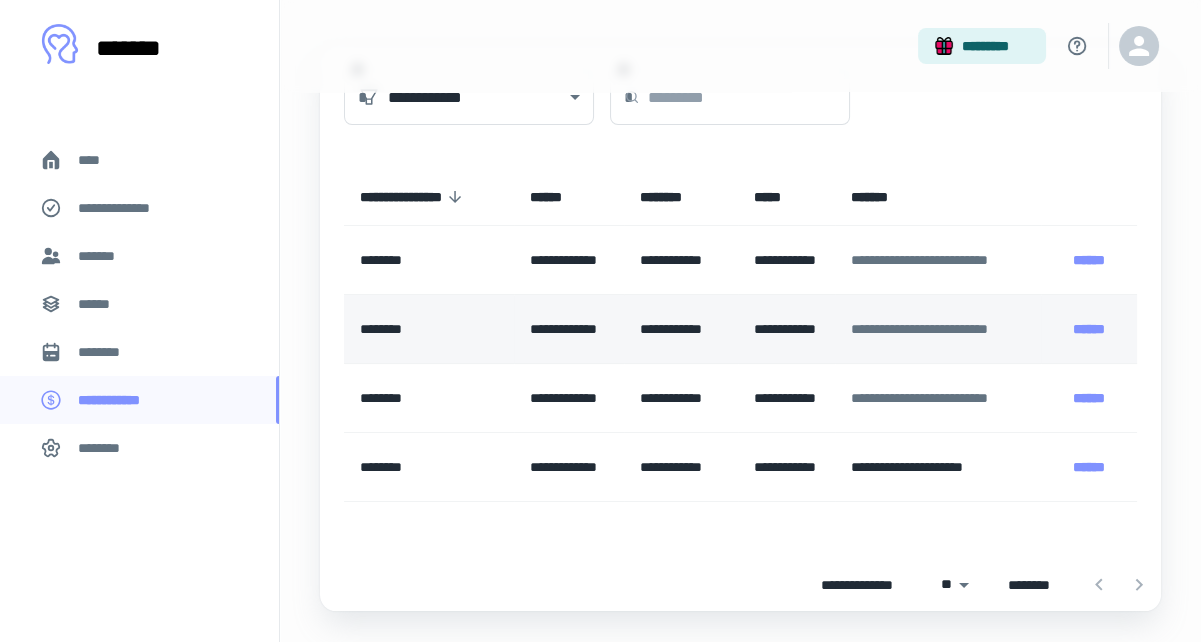 scroll, scrollTop: 192, scrollLeft: 0, axis: vertical 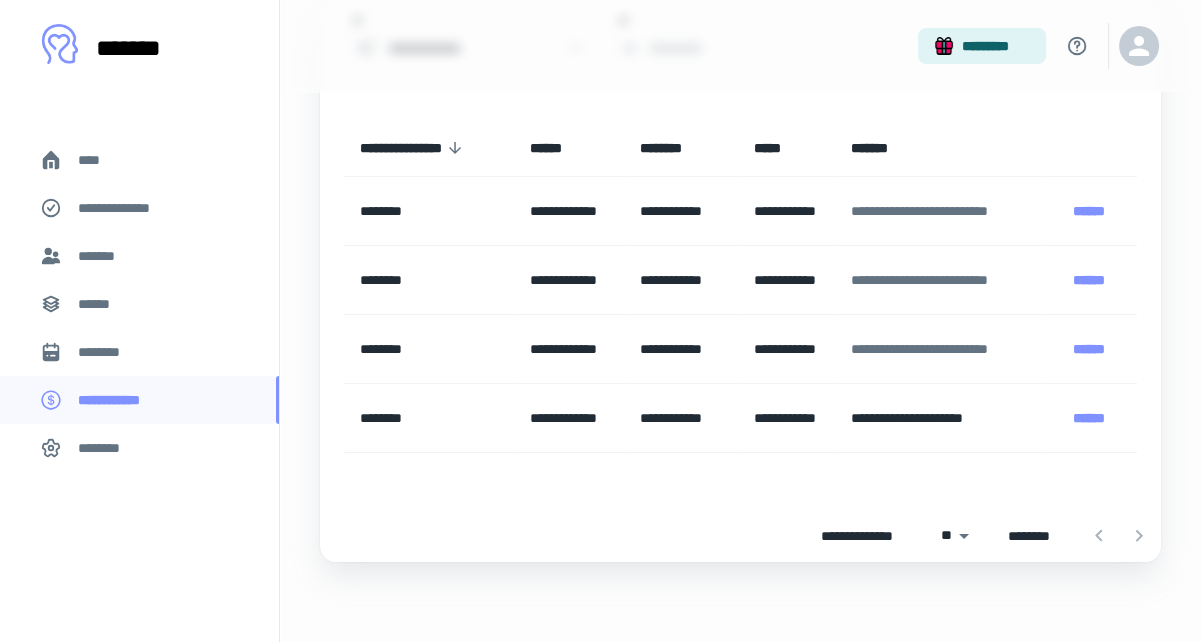 click at bounding box center [1119, 536] 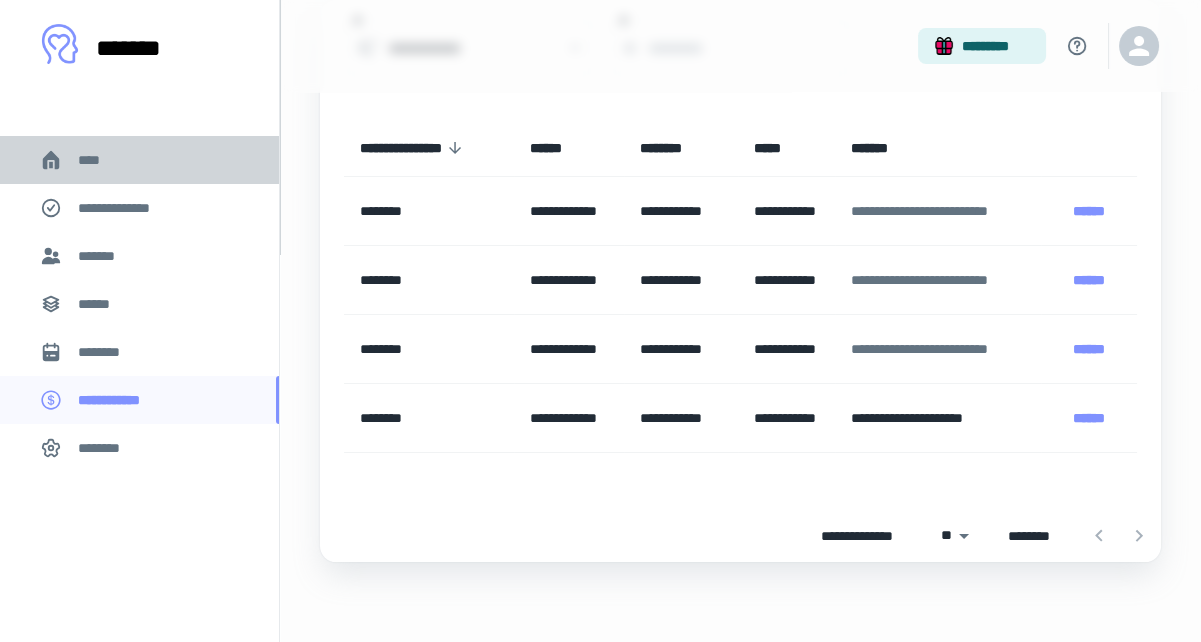 click on "****" at bounding box center (97, 160) 